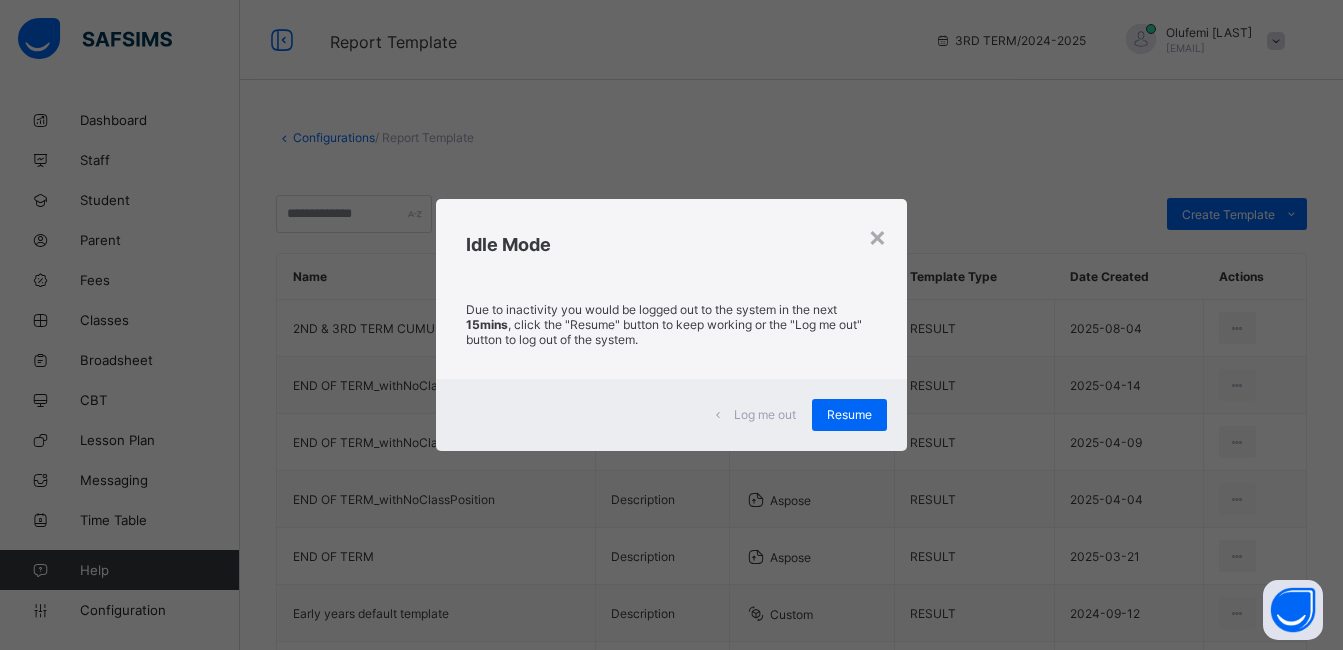 scroll, scrollTop: 199, scrollLeft: 0, axis: vertical 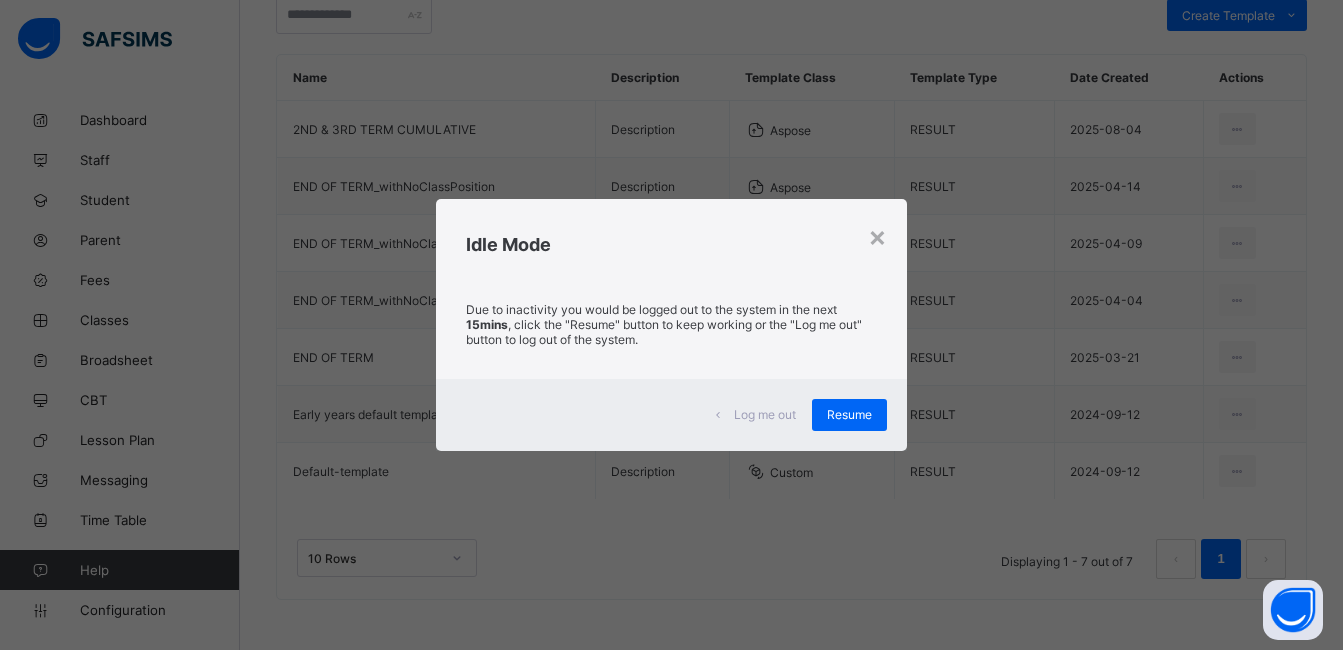click on "Resume" at bounding box center (849, 414) 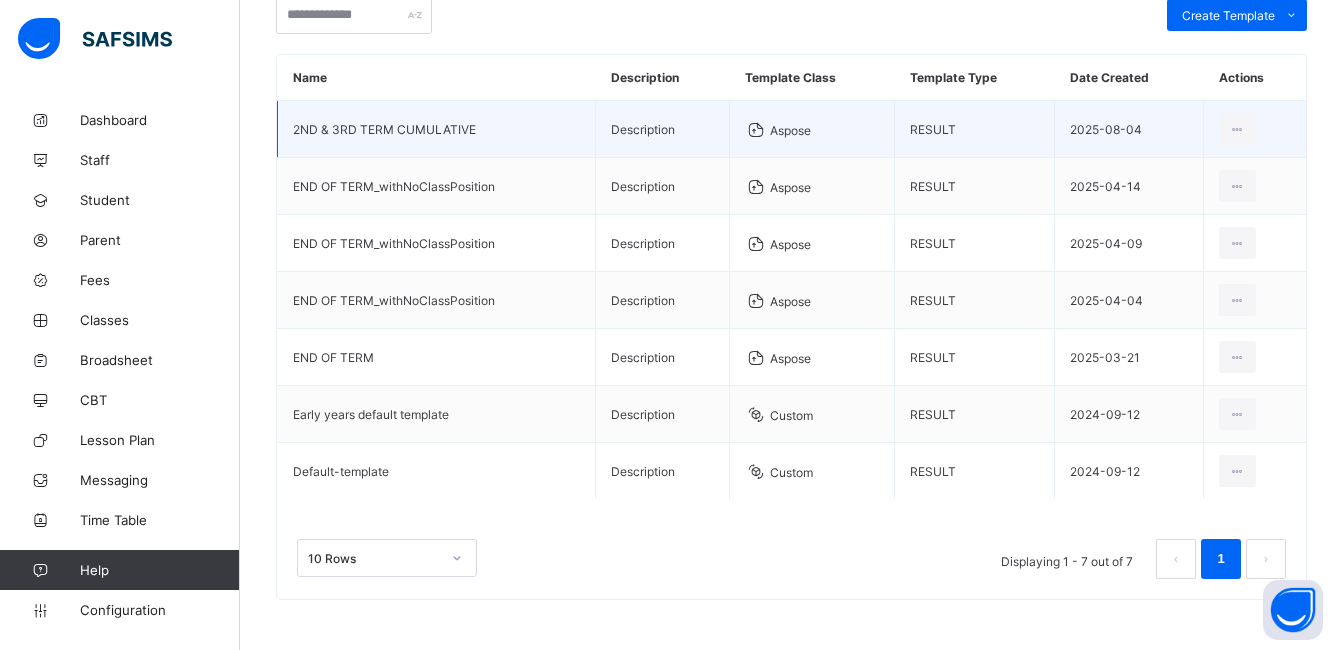 click on "2ND & 3RD TERM CUMULATIVE" at bounding box center (437, 129) 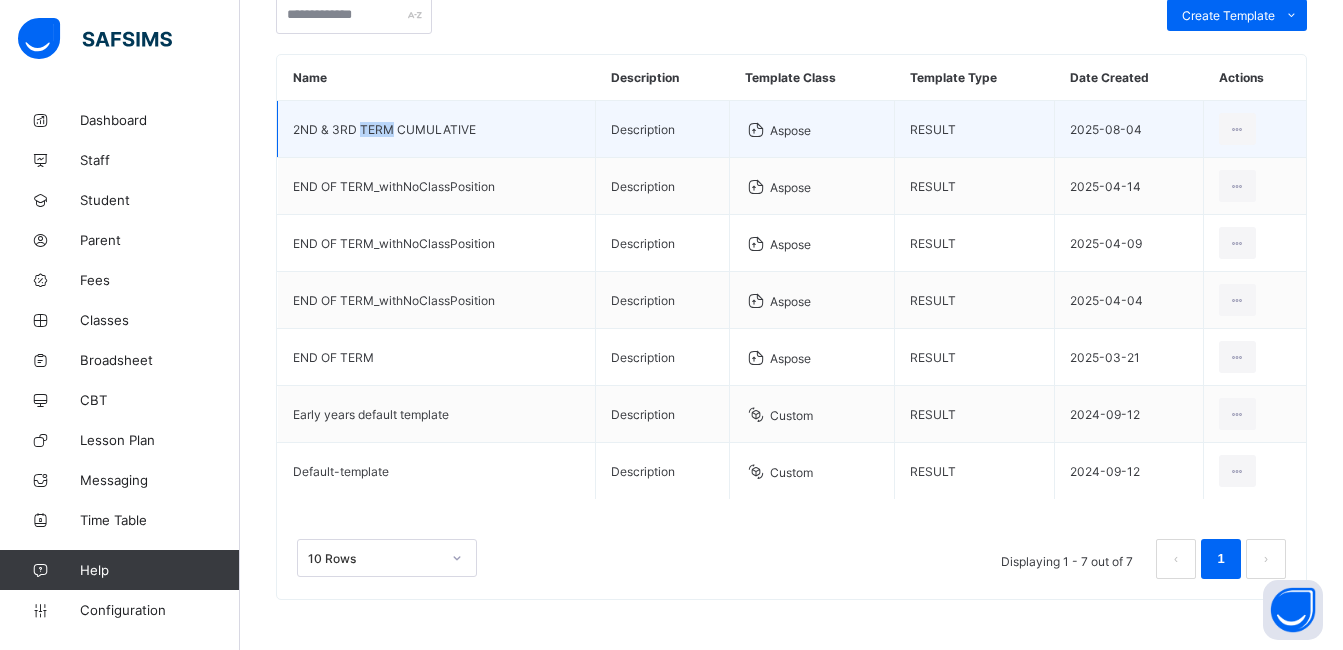 click on "2ND & 3RD TERM CUMULATIVE" at bounding box center [437, 129] 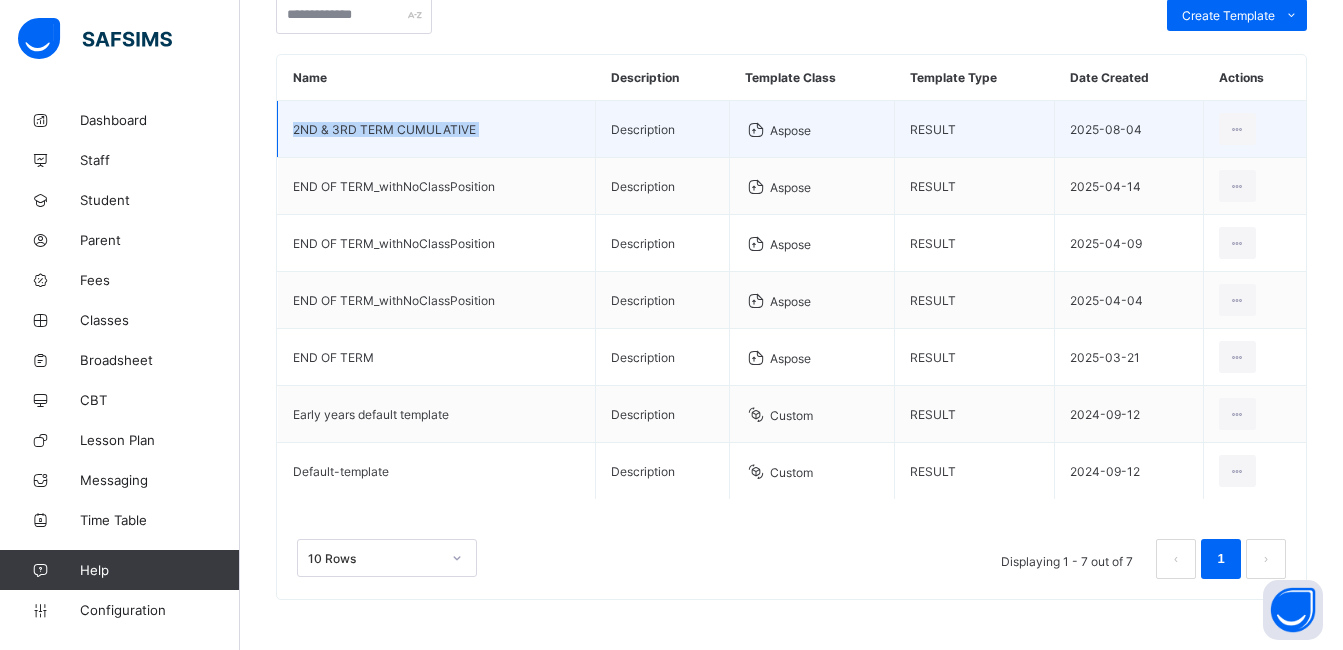 copy on "2ND & 3RD TERM CUMULATIVE" 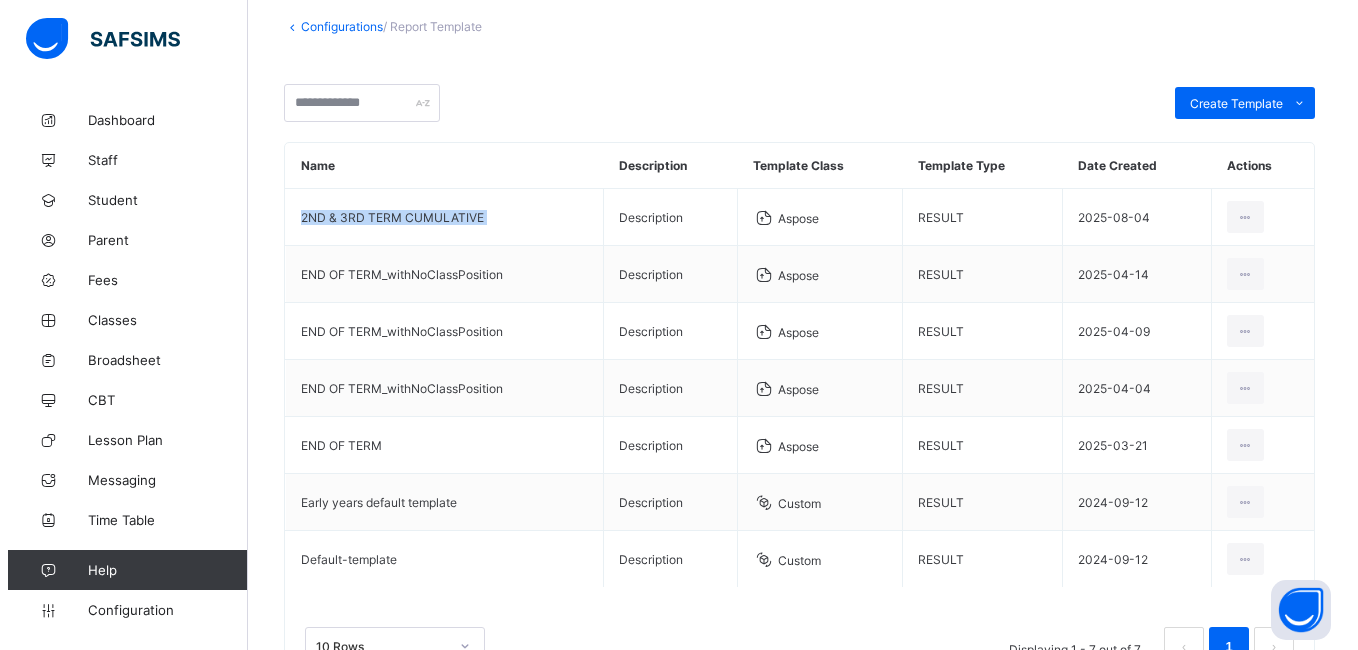 scroll, scrollTop: 107, scrollLeft: 0, axis: vertical 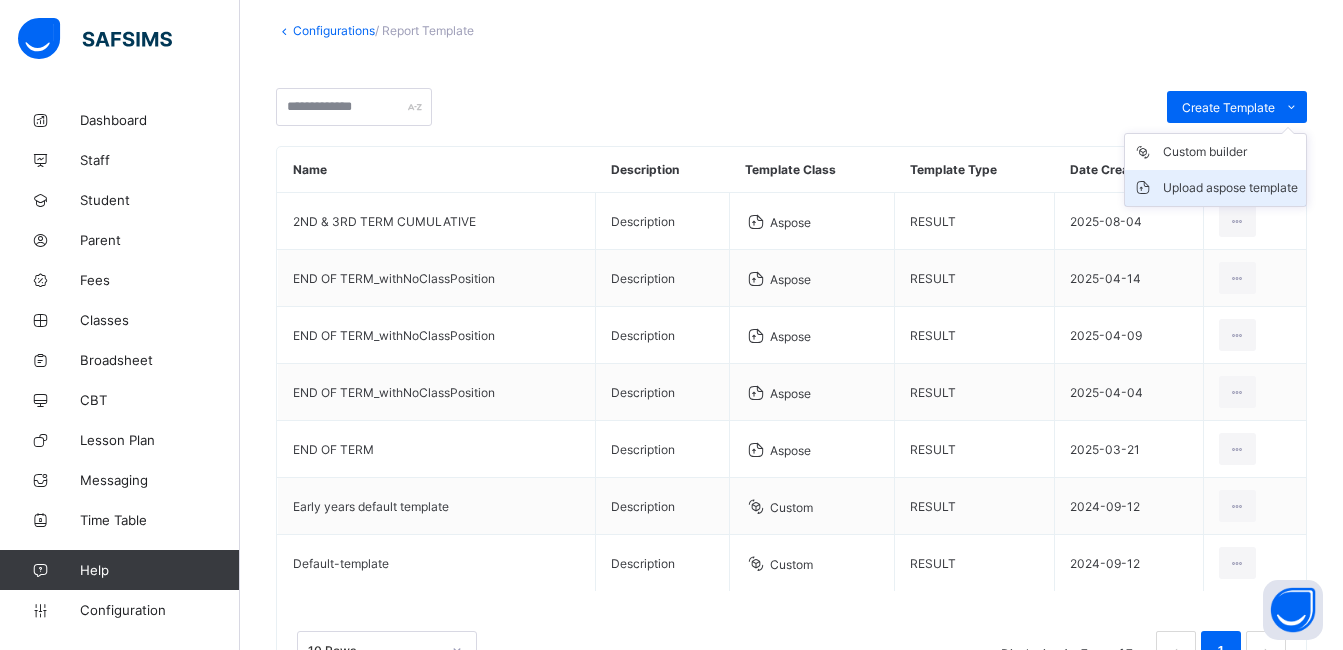 click on "Upload aspose template" at bounding box center [1230, 188] 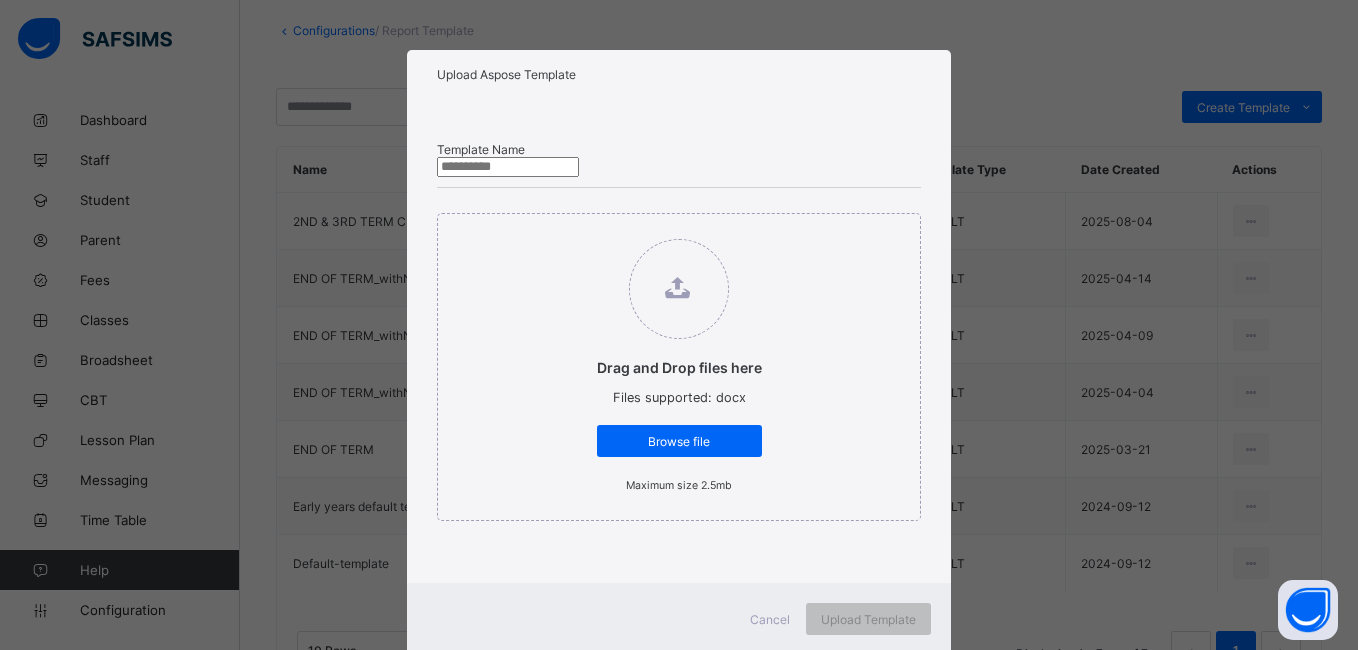 click at bounding box center [508, 167] 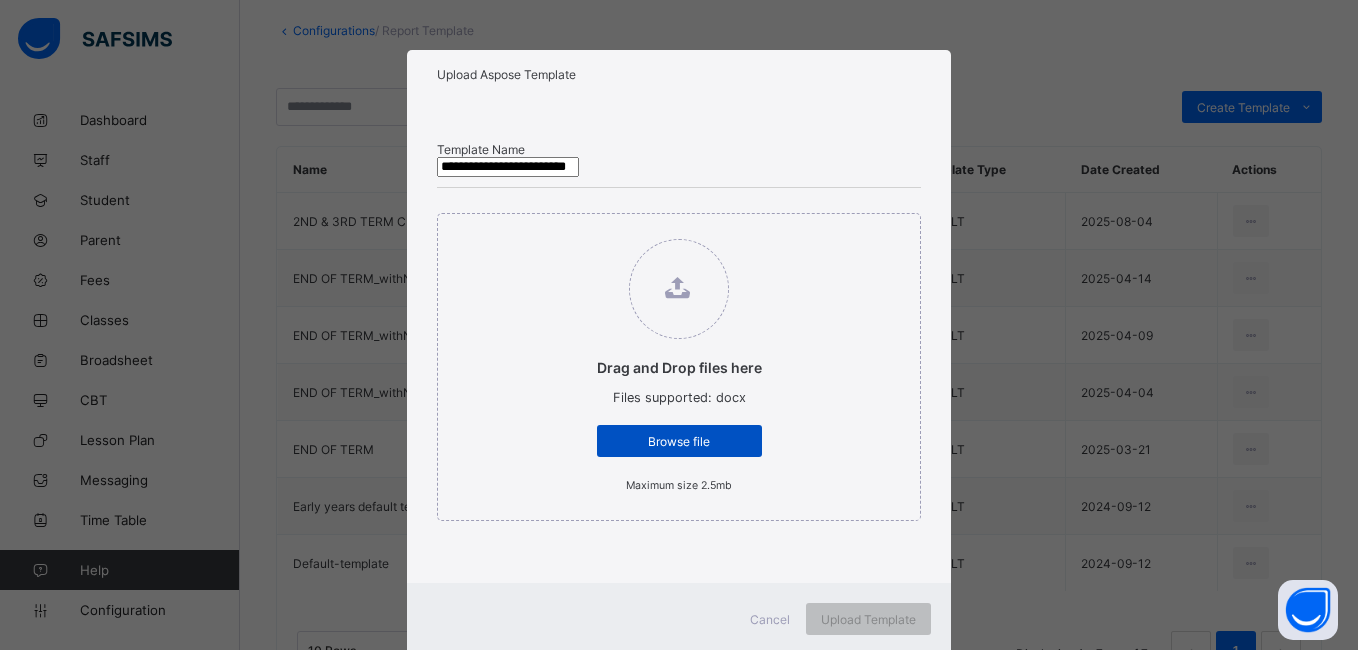 type on "**********" 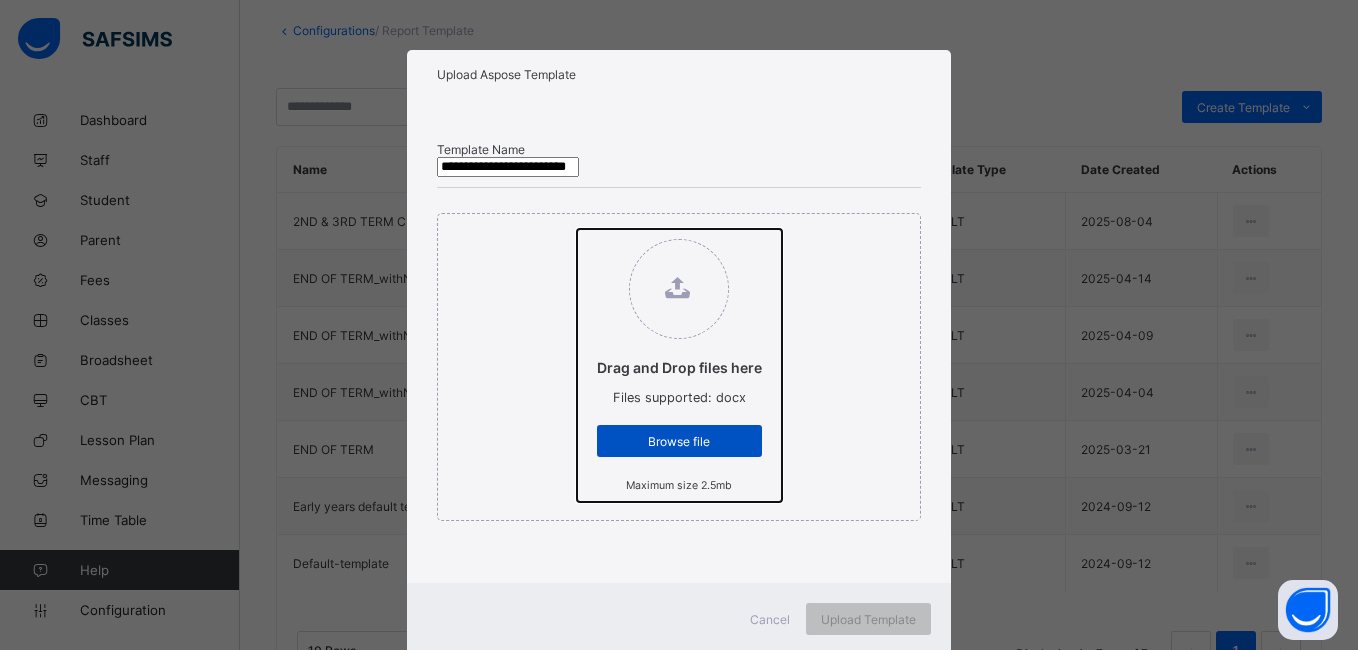 click on "Drag and Drop files here Files supported: docx Browse file Maximum size 2.5mb" at bounding box center (577, 229) 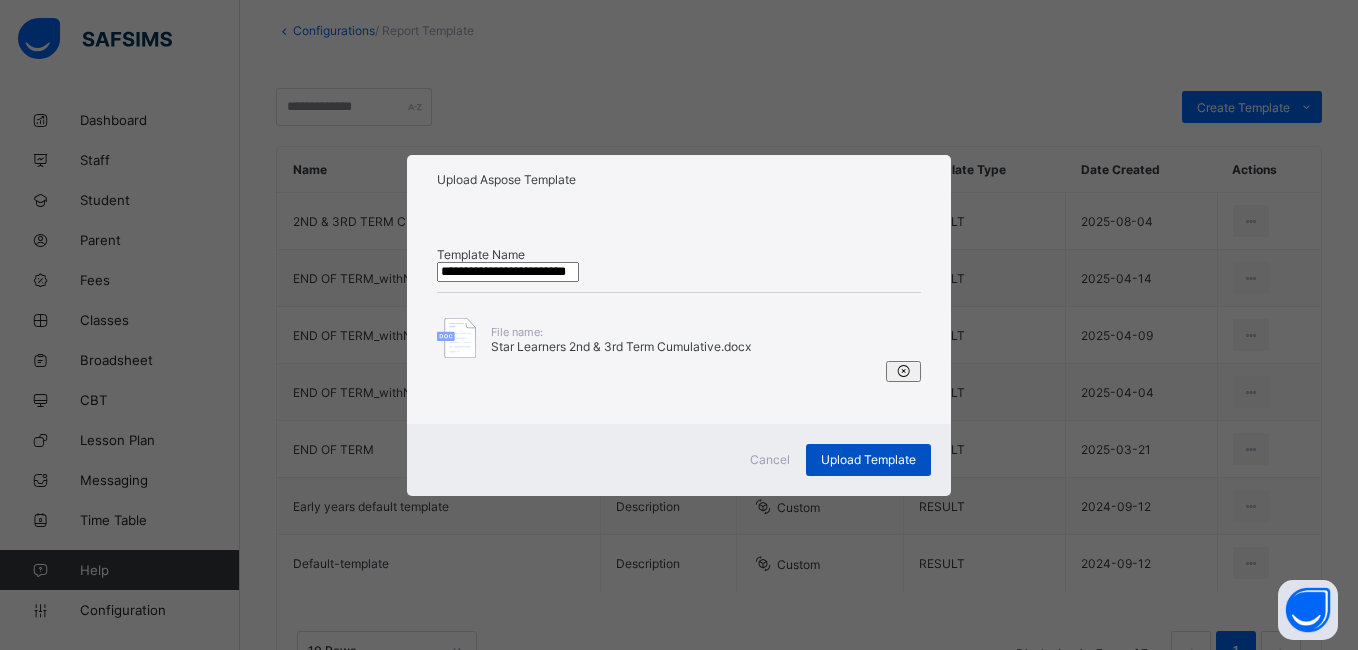 click on "Upload Template" at bounding box center (868, 459) 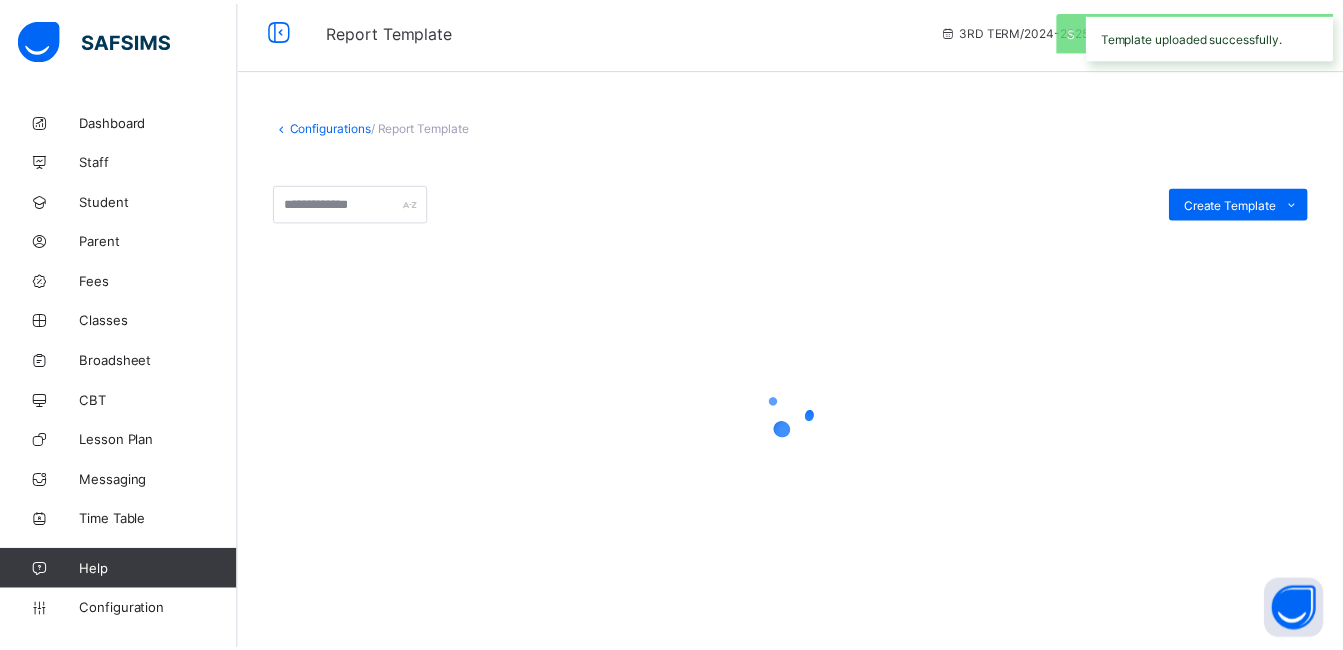 scroll, scrollTop: 11, scrollLeft: 0, axis: vertical 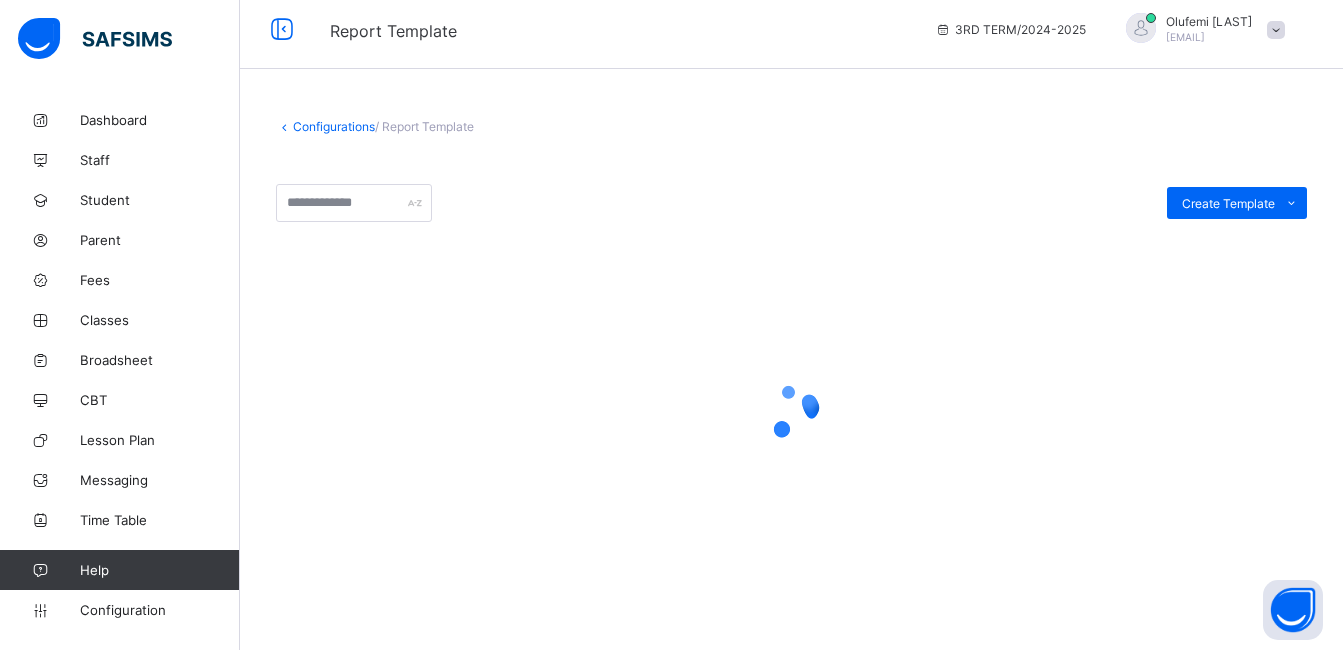 click on "Configurations" at bounding box center [334, 126] 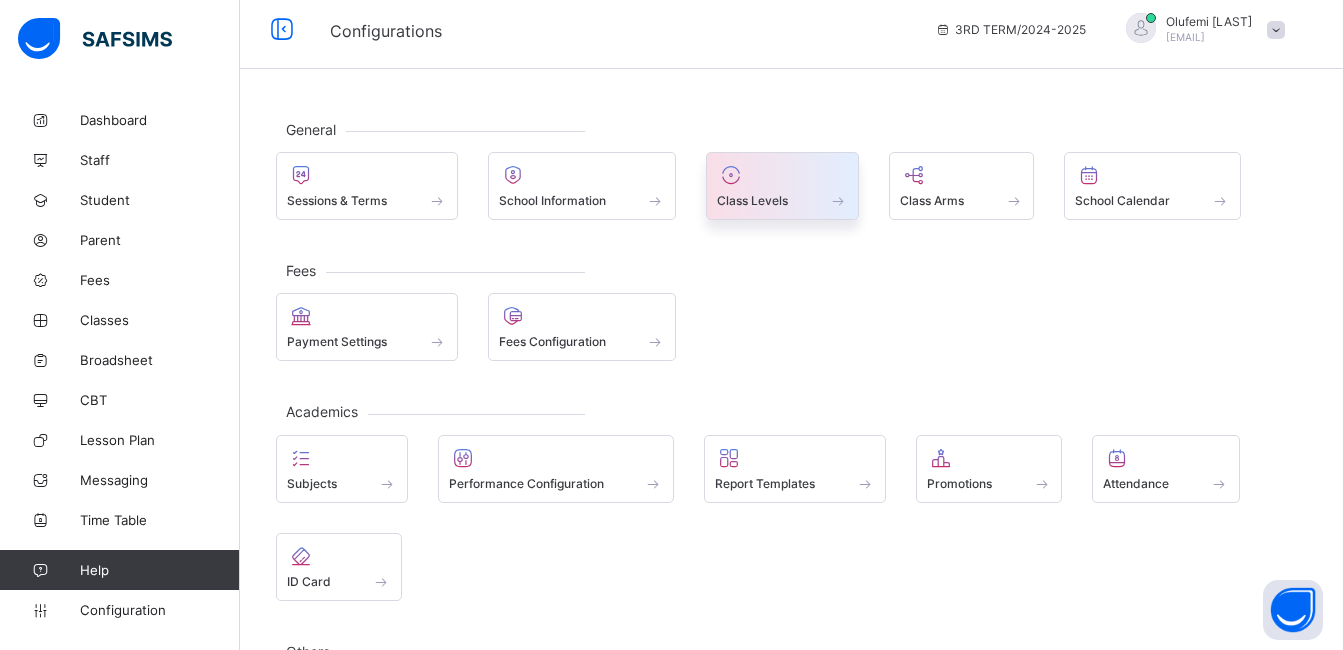 click at bounding box center (731, 175) 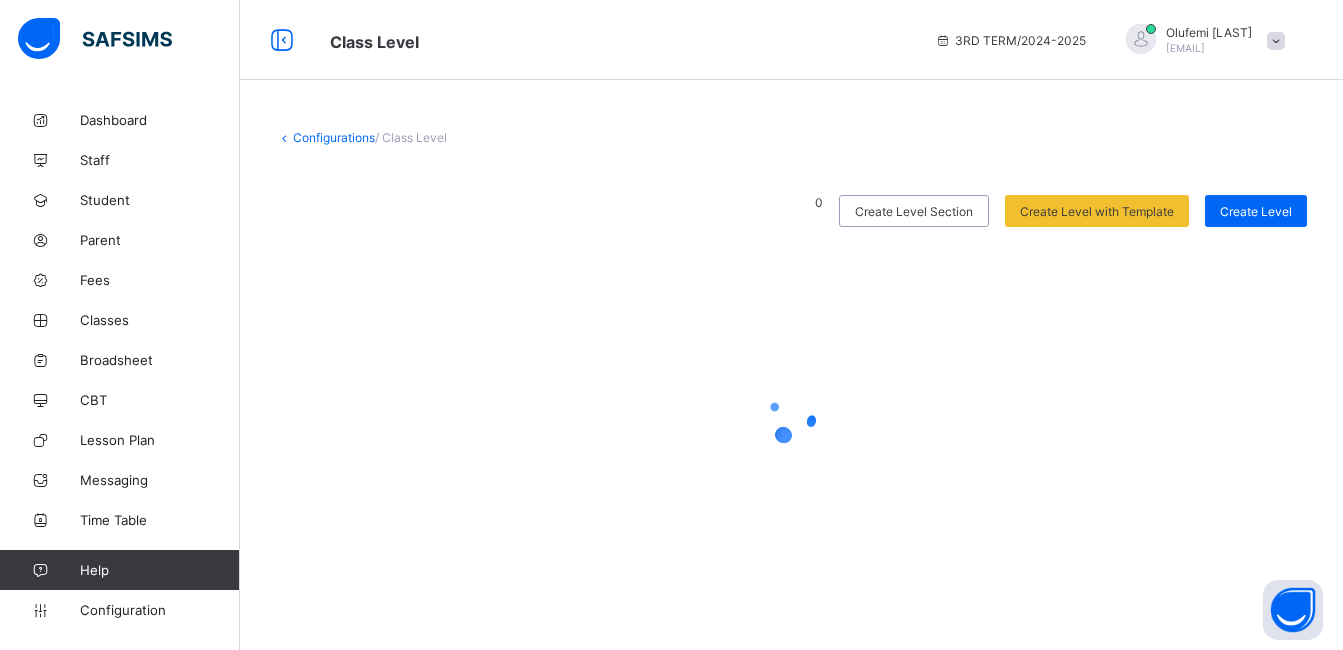 scroll, scrollTop: 0, scrollLeft: 0, axis: both 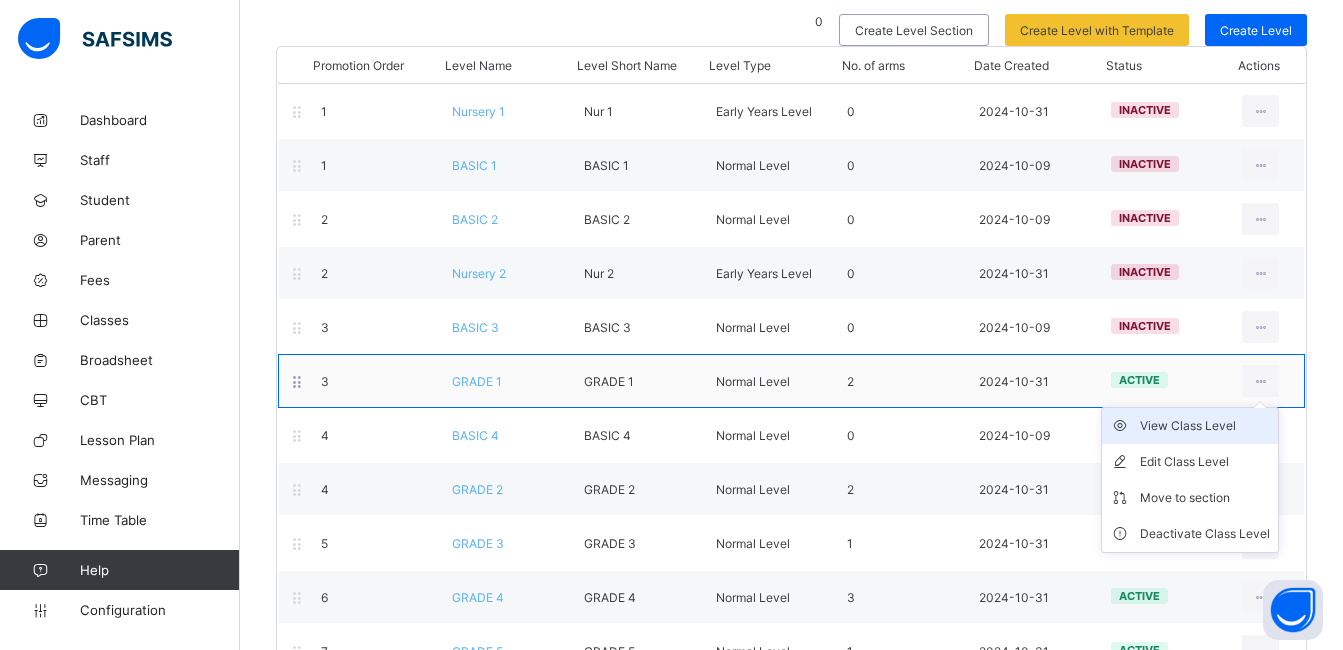 click on "View Class Level" at bounding box center [1205, 426] 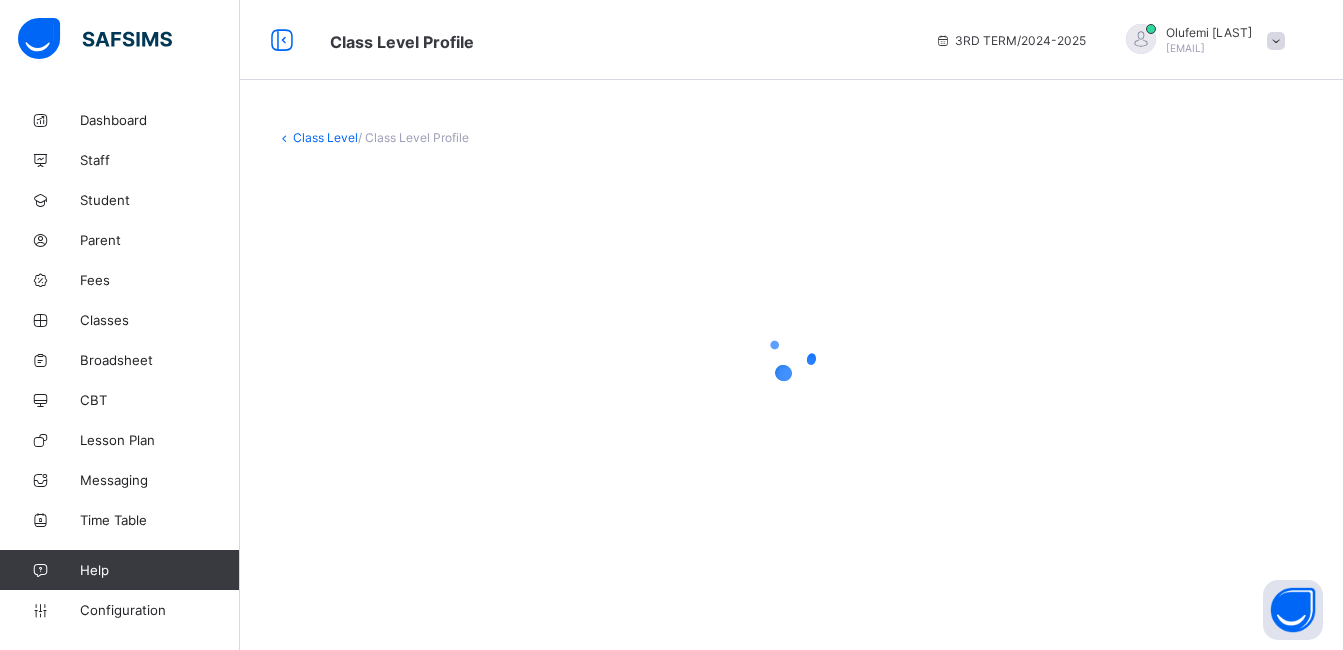 scroll, scrollTop: 0, scrollLeft: 0, axis: both 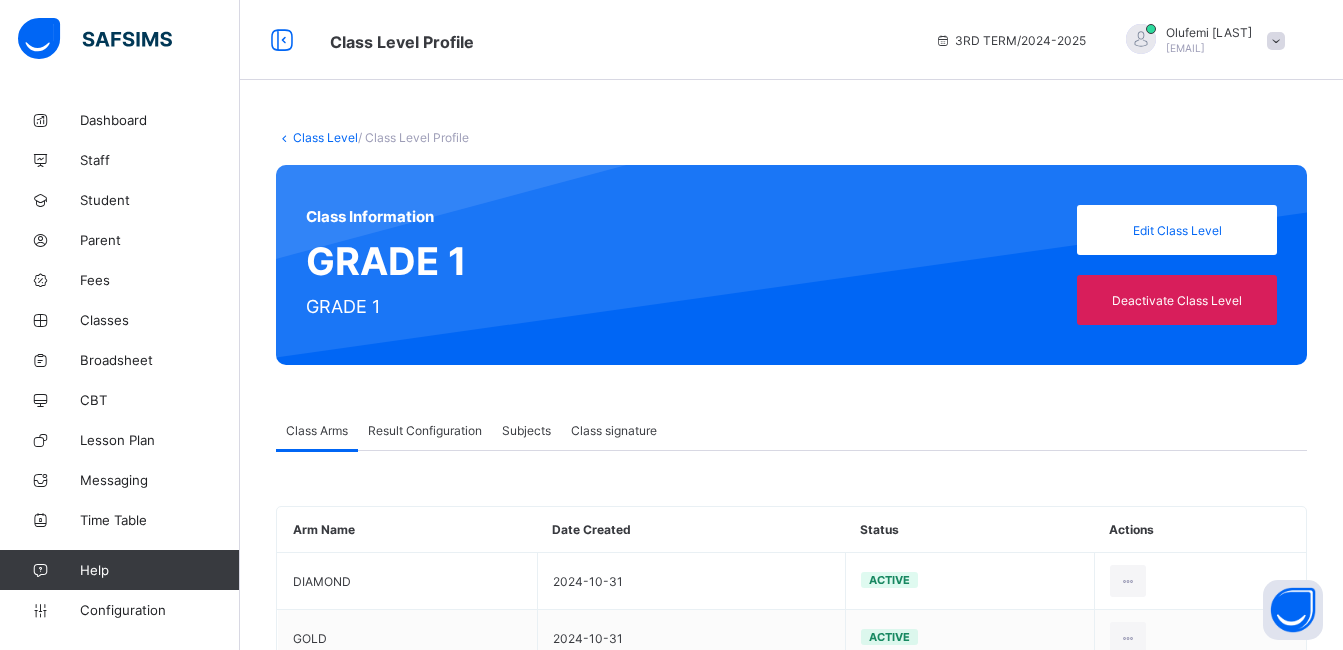 click on "Result Configuration" at bounding box center (425, 430) 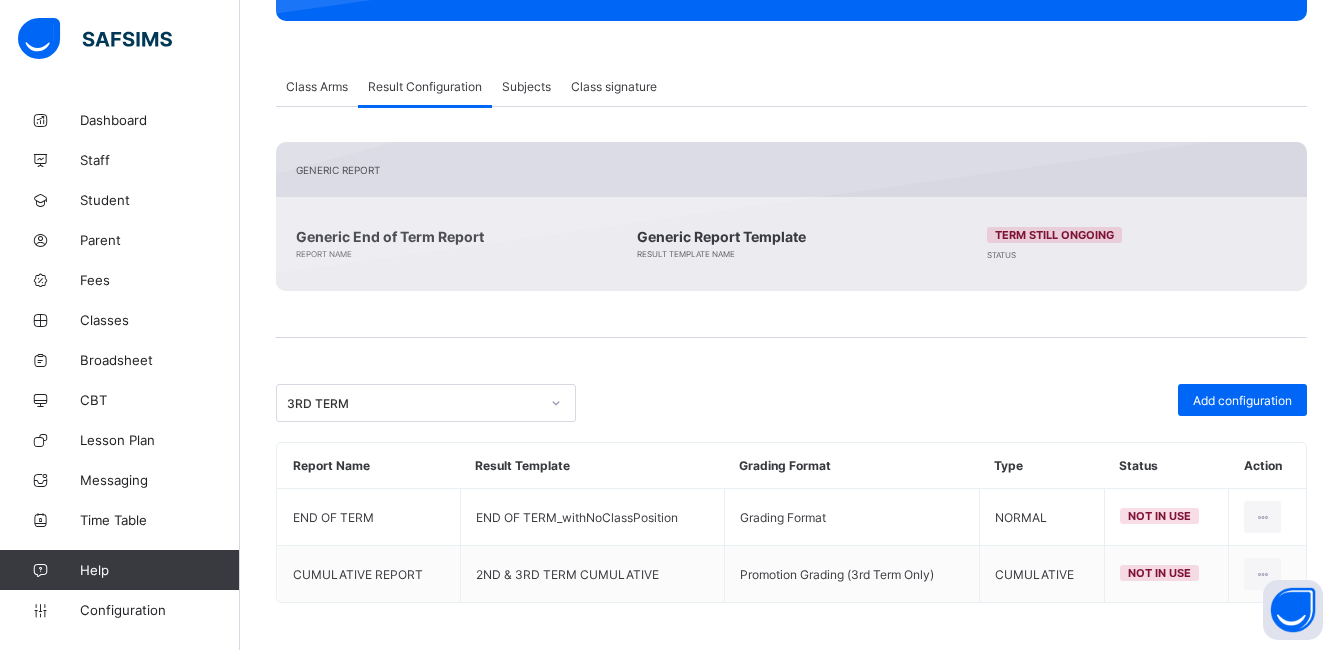 scroll, scrollTop: 347, scrollLeft: 0, axis: vertical 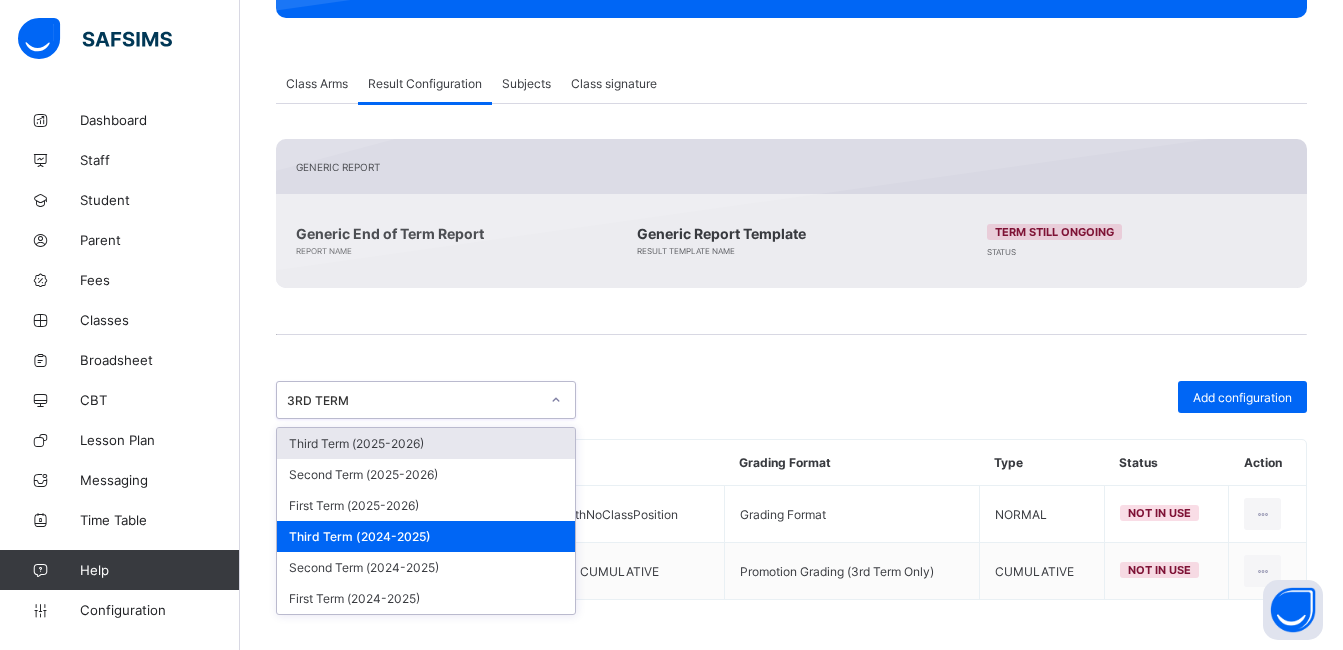 click on "3RD TERM" at bounding box center (413, 400) 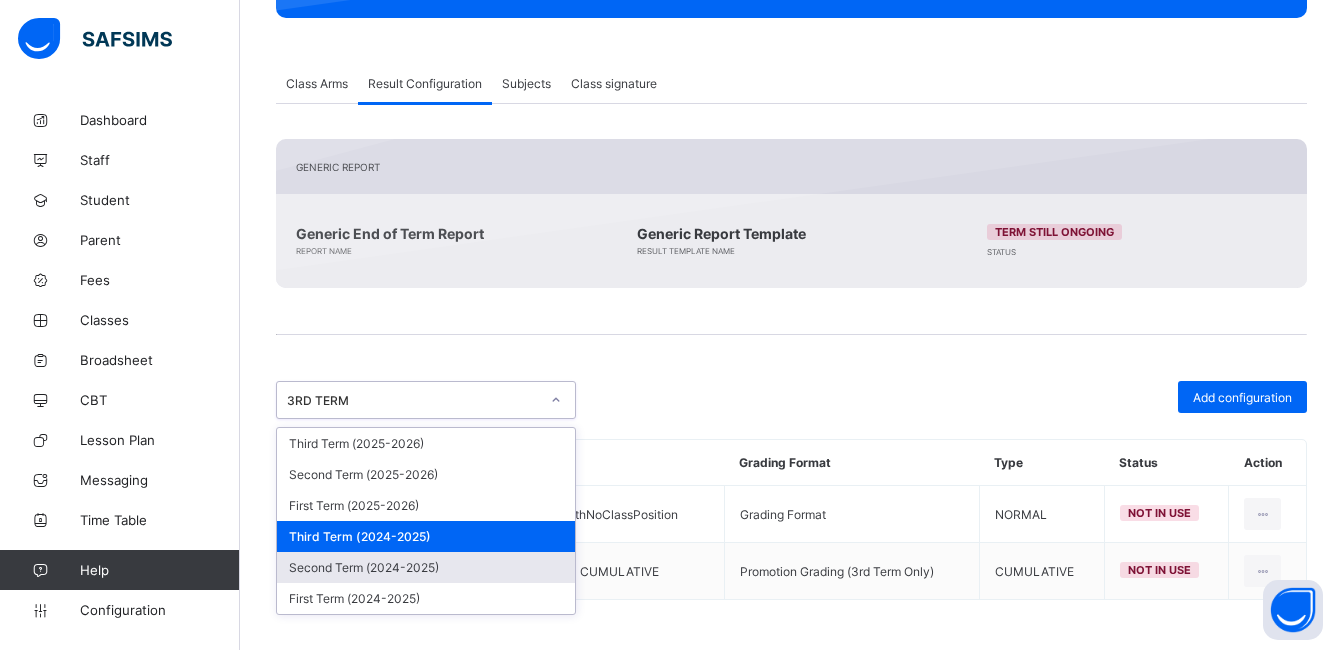 click on "Second Term (2024-2025)" at bounding box center [426, 567] 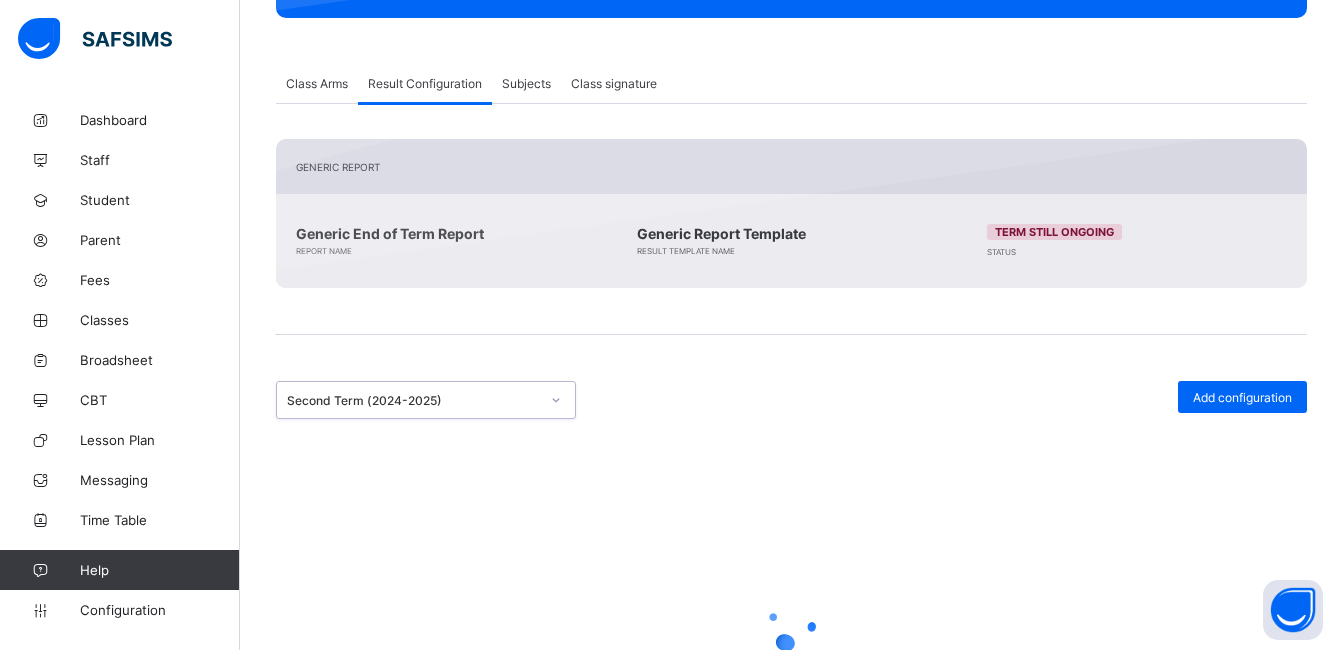 scroll, scrollTop: 290, scrollLeft: 0, axis: vertical 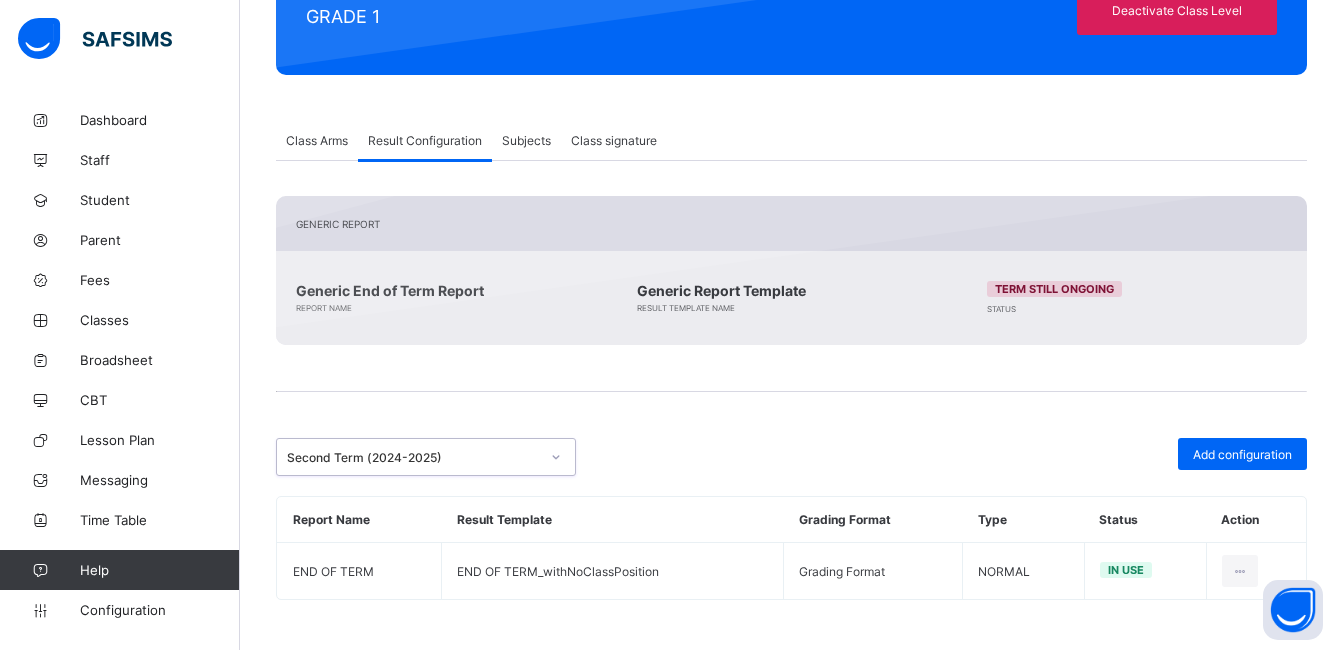 click on "Generic End of Term Report Report Name Generic Report Template Result Template Name Term still ongoing Status" at bounding box center (791, 298) 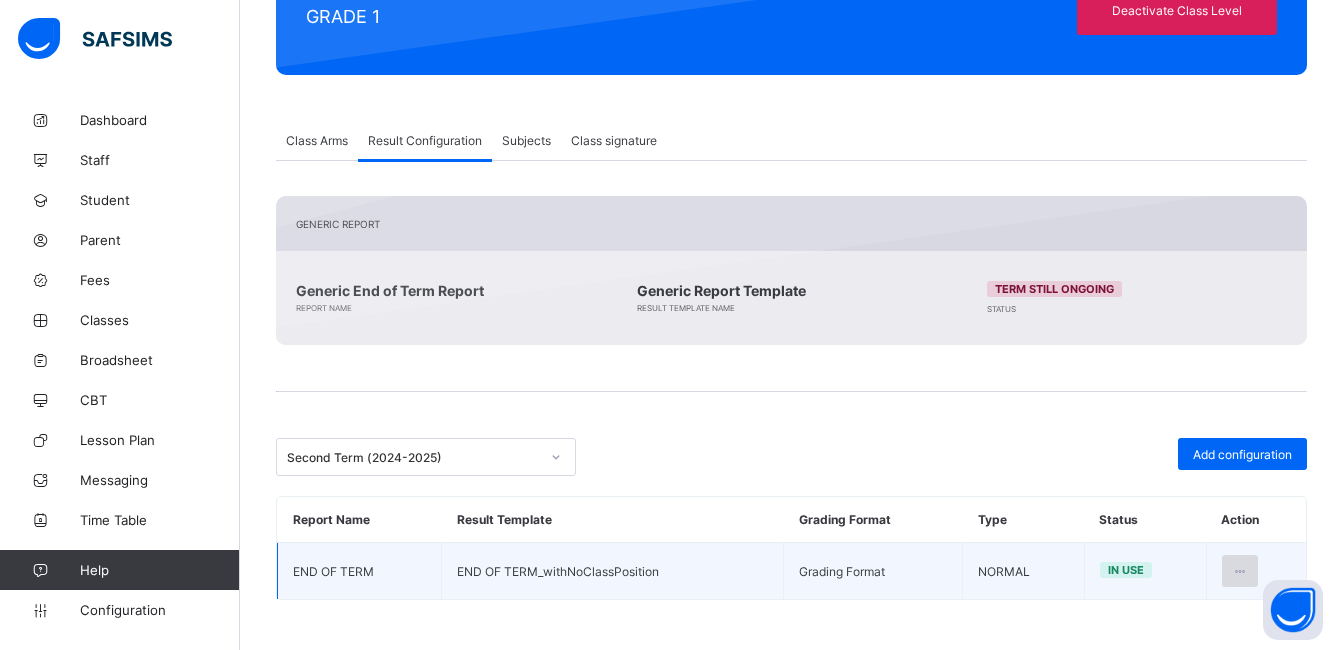 click at bounding box center (1240, 571) 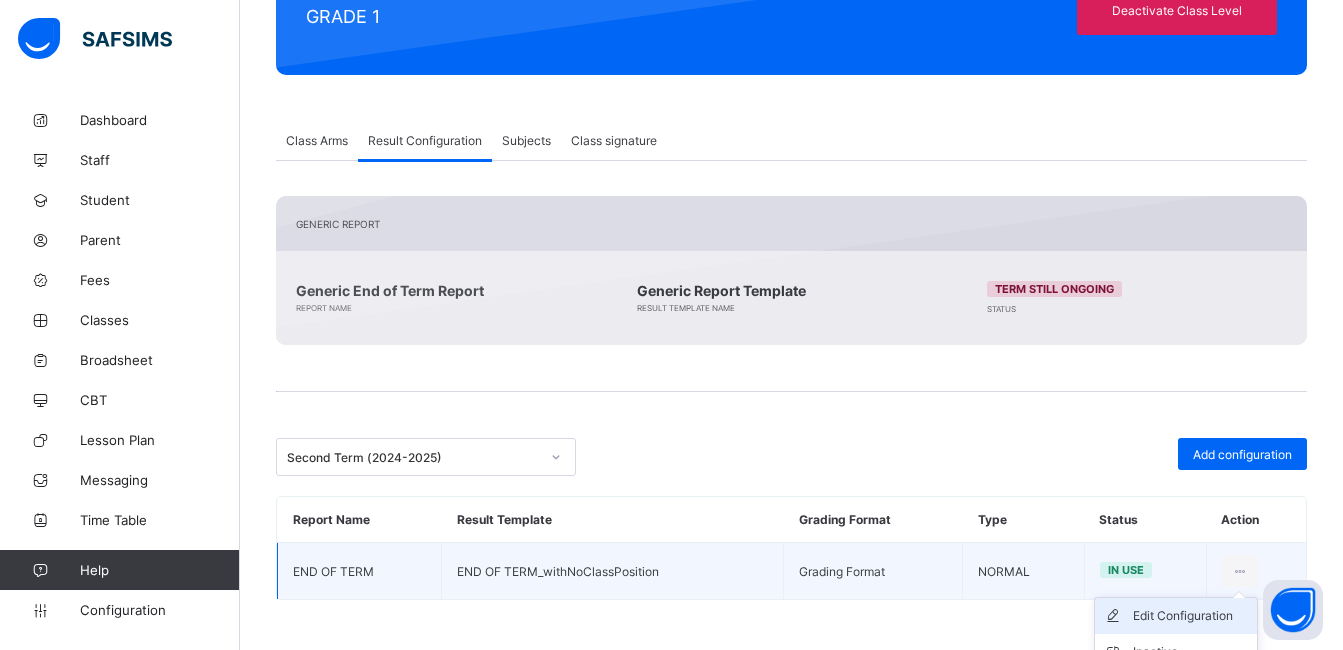 click on "Edit Configuration" at bounding box center (1191, 616) 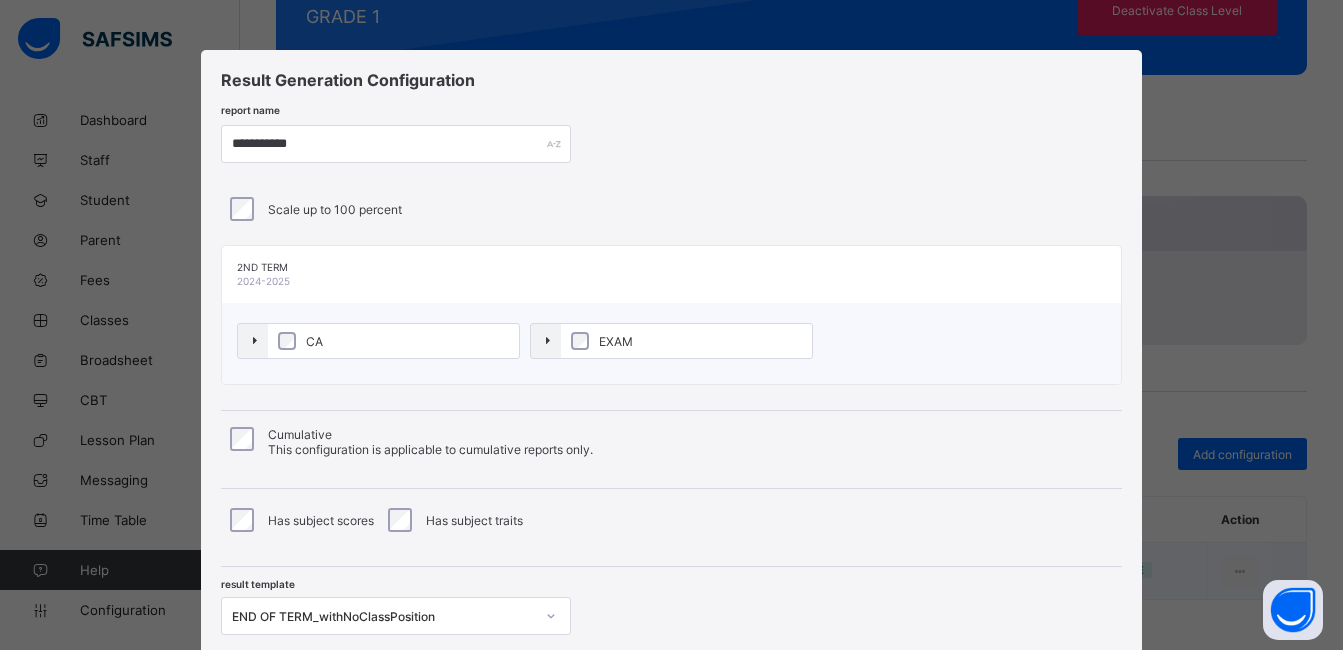 click on "**********" at bounding box center (671, 360) 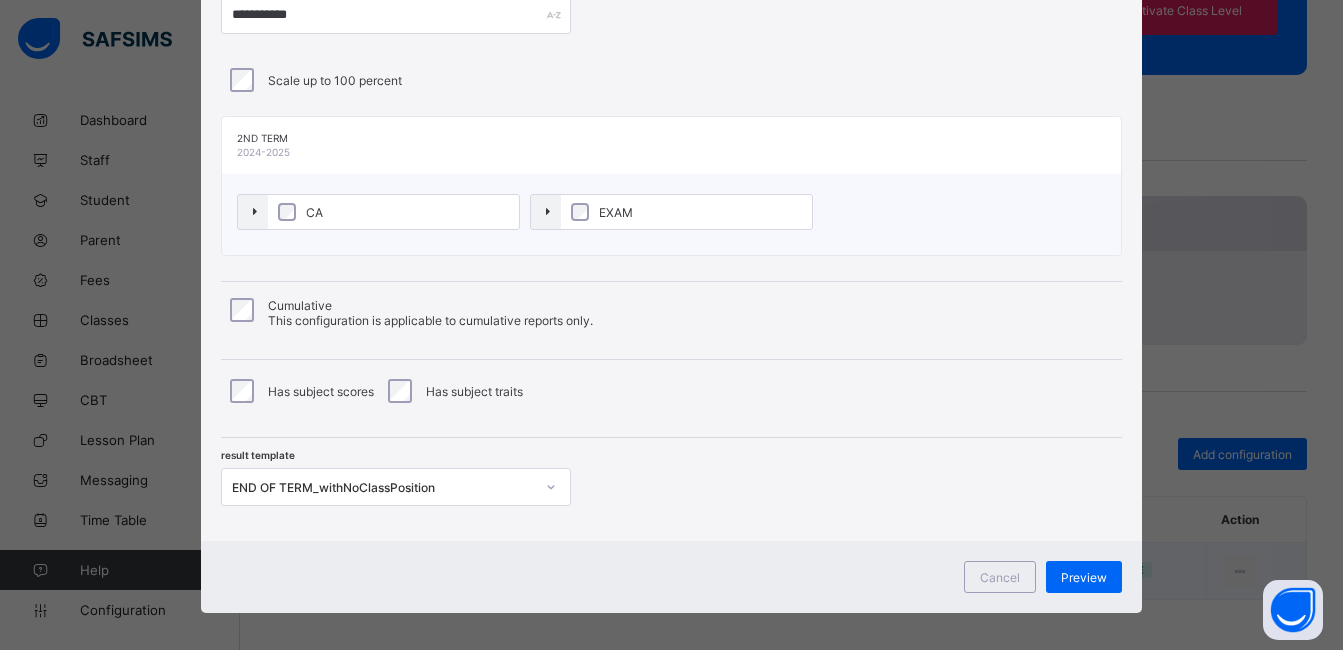 scroll, scrollTop: 142, scrollLeft: 0, axis: vertical 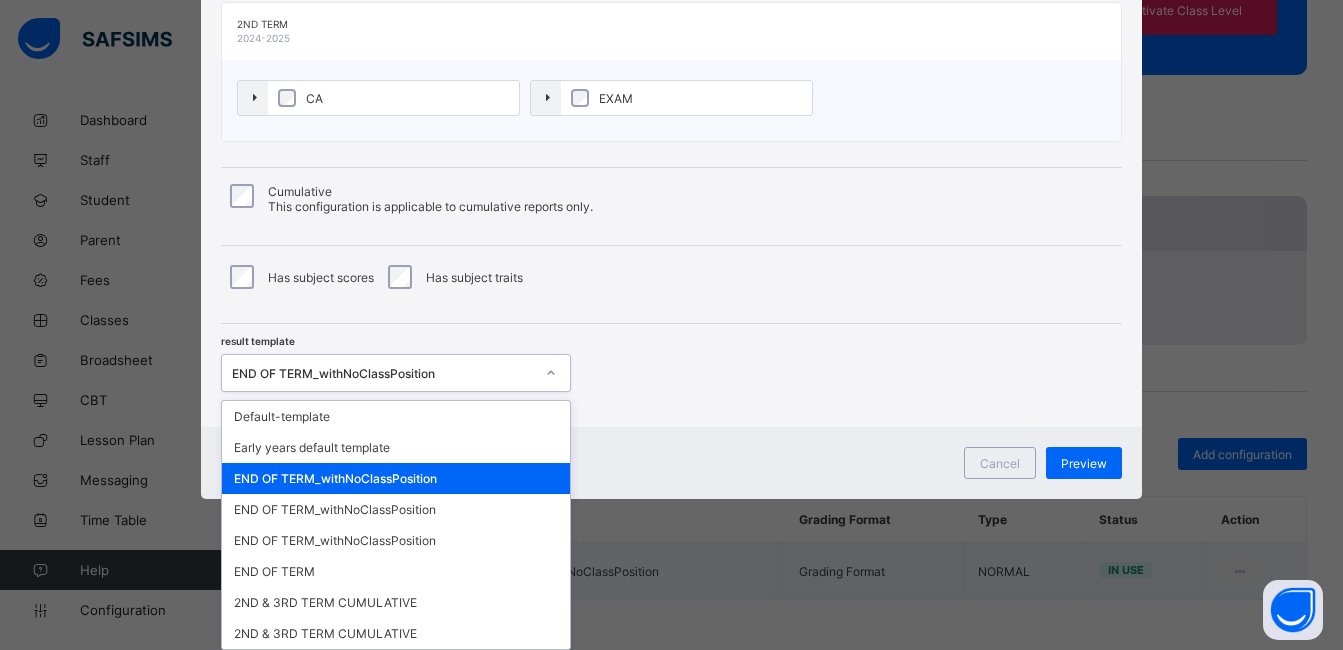 click on "option END OF TERM_withNoClassPosition focused, 3 of 8. 8 results available. Use Up and Down to choose options, press Enter to select the currently focused option, press Escape to exit the menu, press Tab to select the option and exit the menu. END OF TERM_withNoClassPosition Default-template Early years default template END OF TERM_withNoClassPosition END OF TERM_withNoClassPosition END OF TERM_withNoClassPosition END OF TERM 2ND & 3RD TERM CUMULATIVE 2ND & 3RD TERM CUMULATIVE" at bounding box center (396, 373) 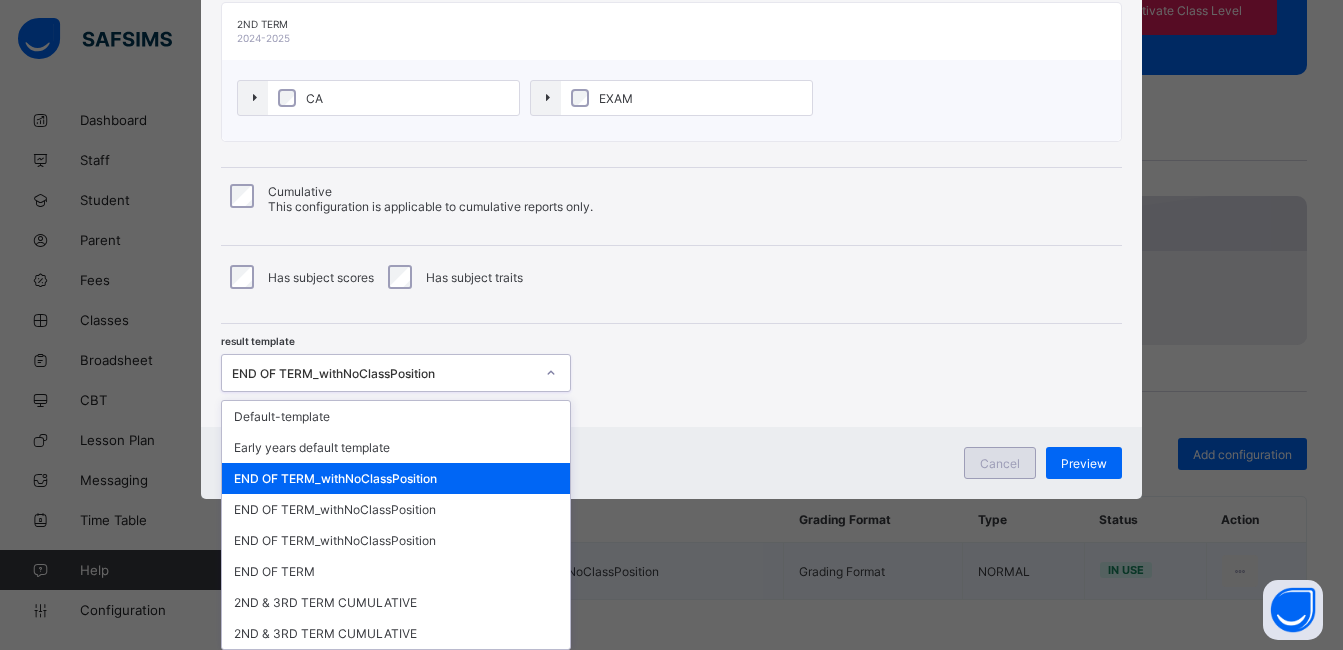 scroll, scrollTop: 142, scrollLeft: 0, axis: vertical 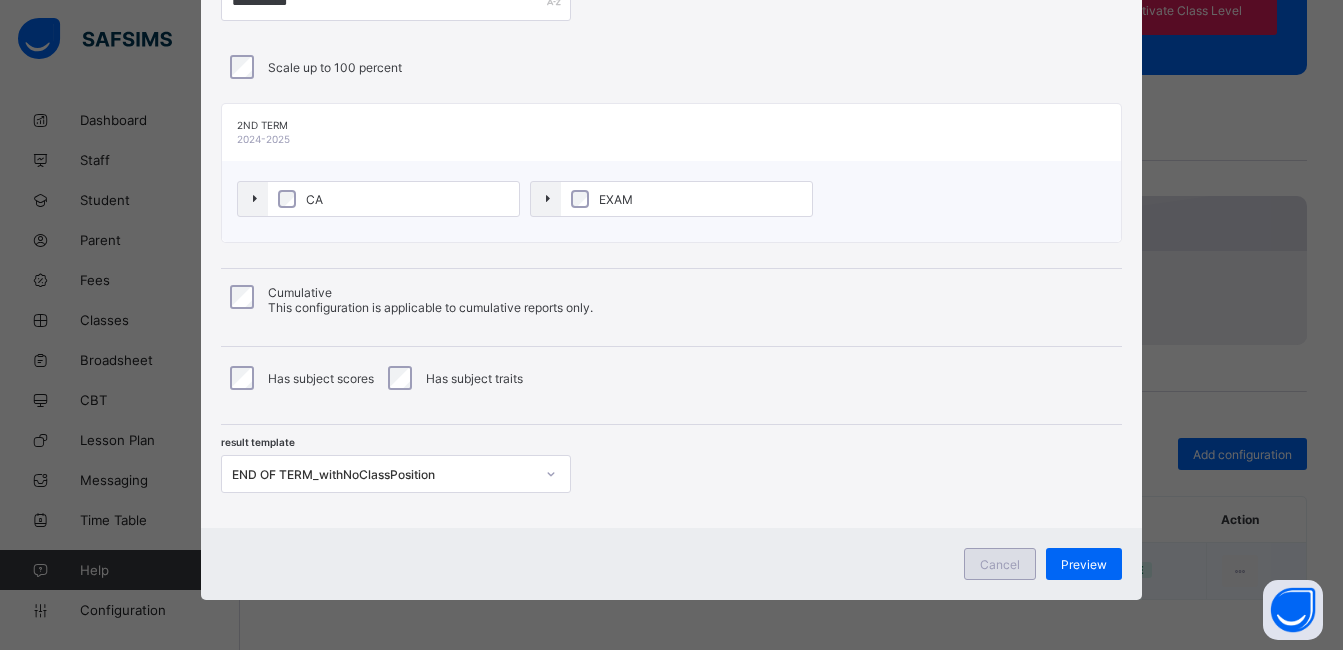 click on "**********" at bounding box center (671, 254) 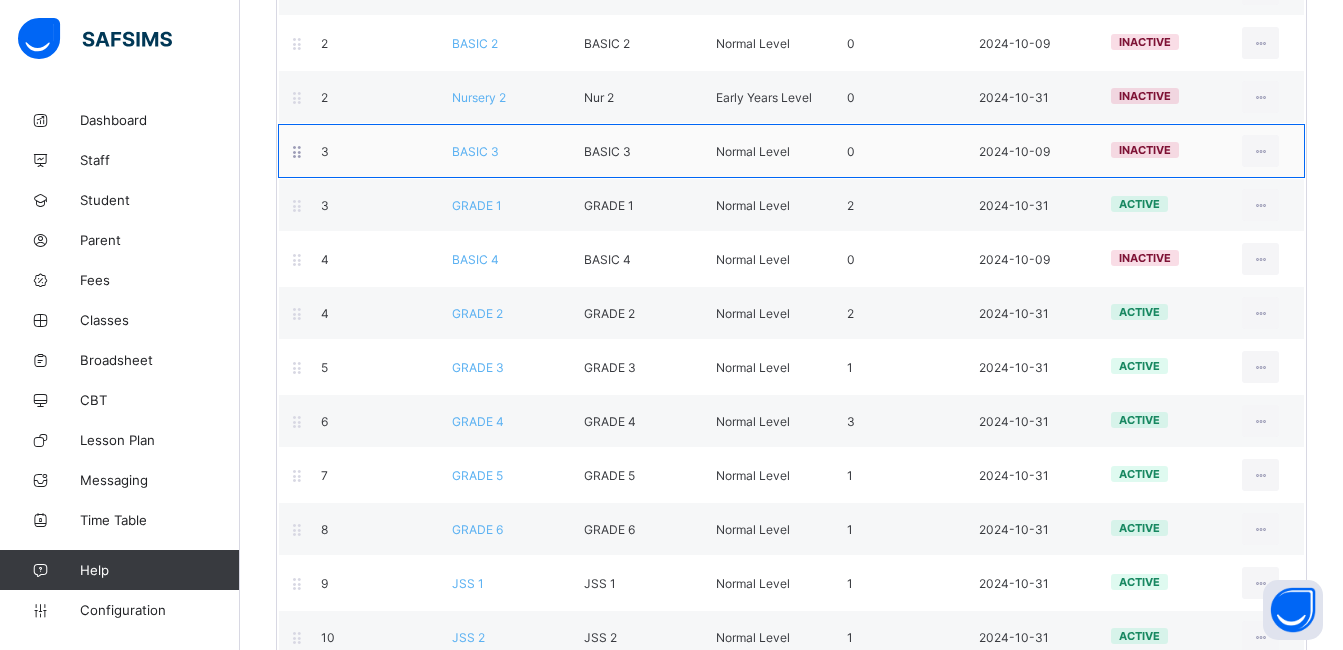scroll, scrollTop: 360, scrollLeft: 0, axis: vertical 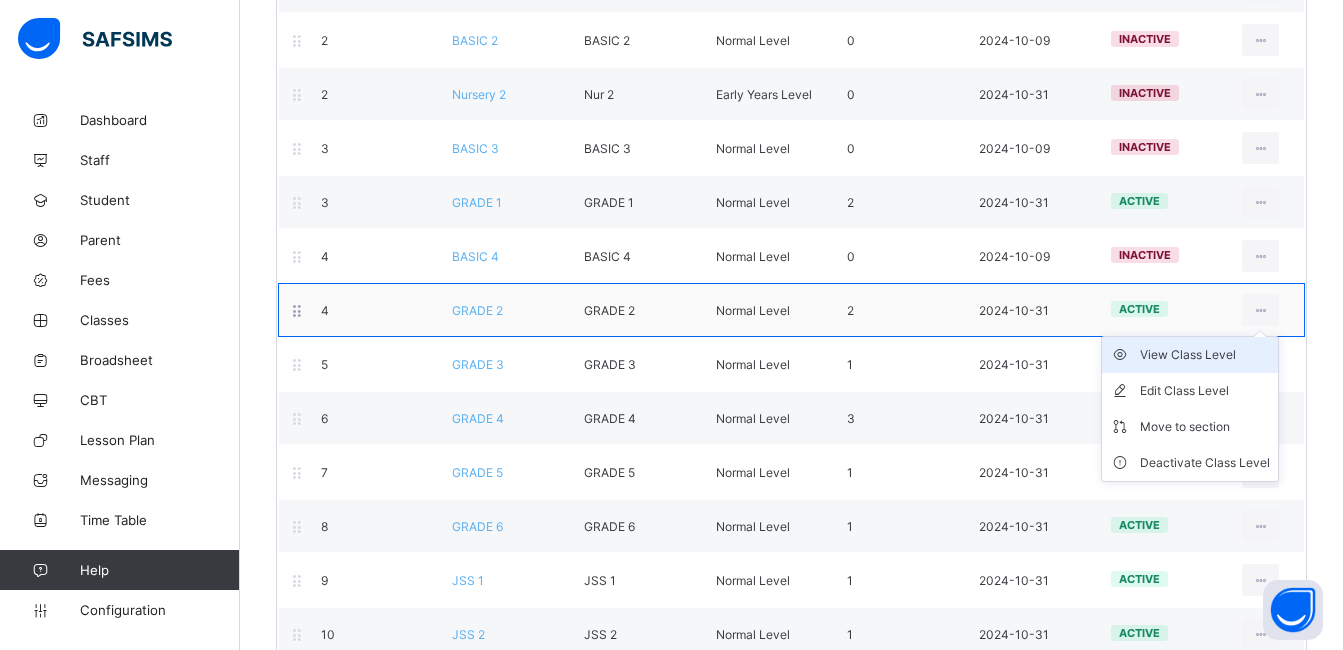click on "View Class Level" at bounding box center (1205, 355) 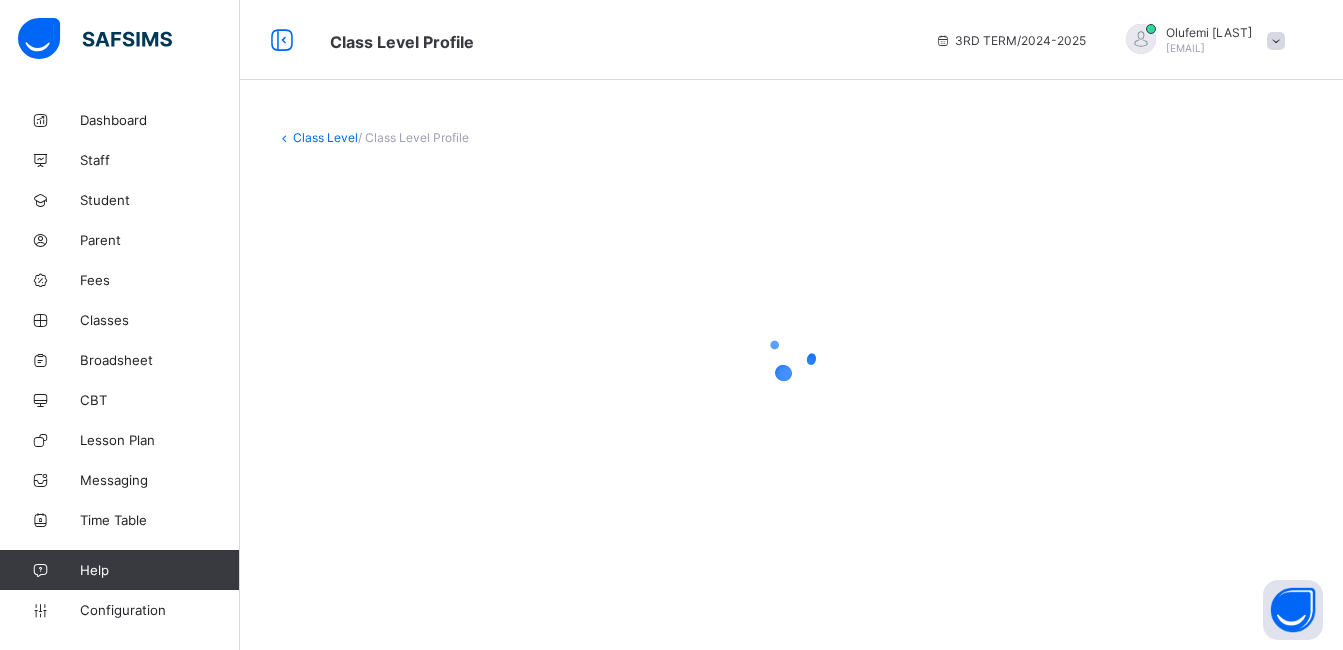 scroll, scrollTop: 0, scrollLeft: 0, axis: both 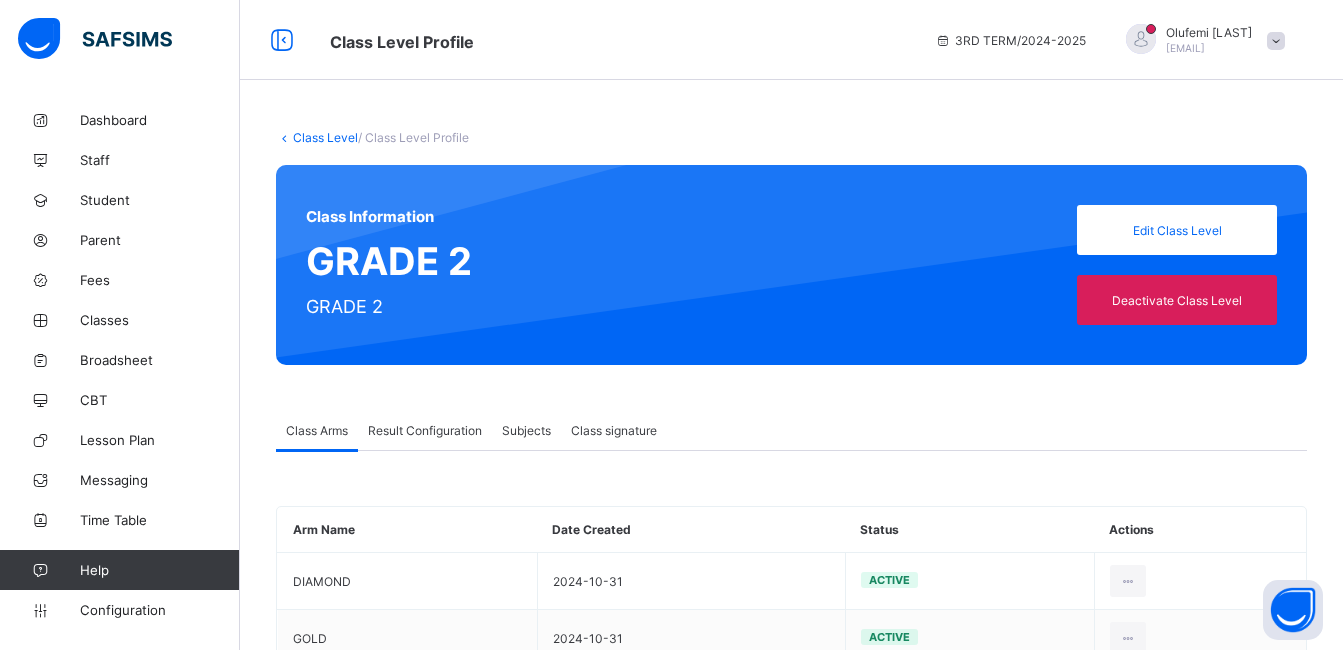 click on "Result Configuration" at bounding box center [425, 430] 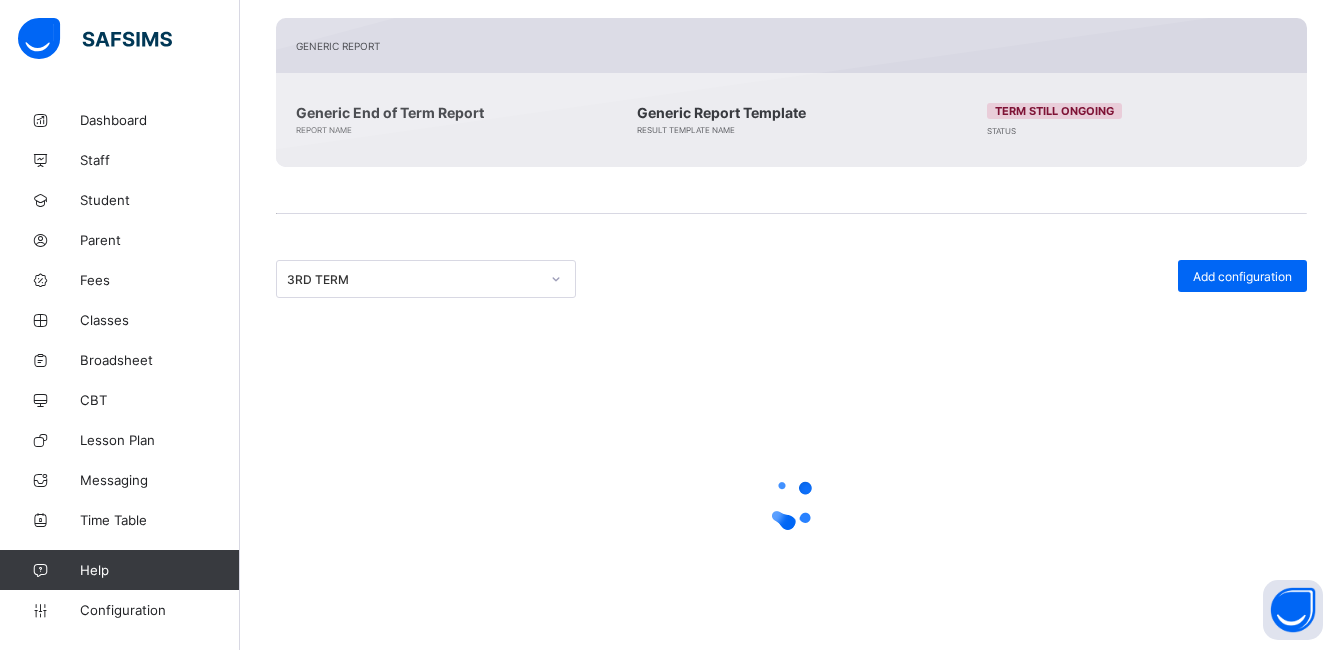 scroll, scrollTop: 541, scrollLeft: 0, axis: vertical 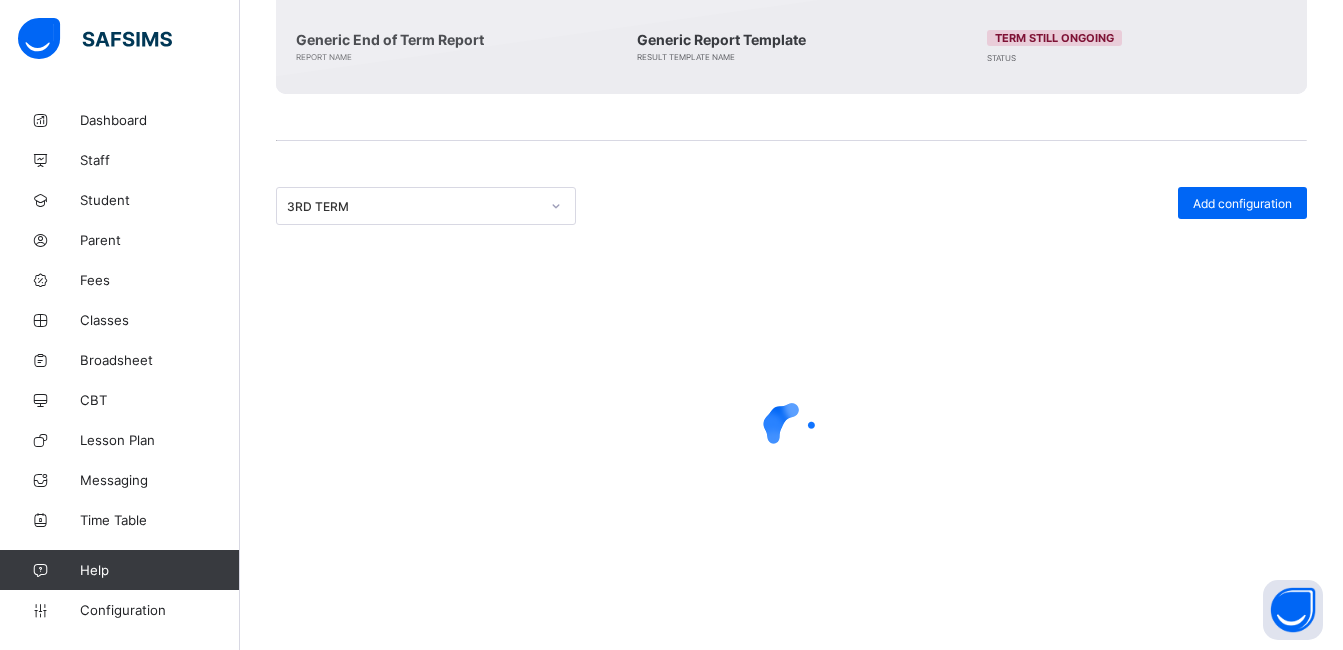 click on "3RD TERM" at bounding box center (413, 206) 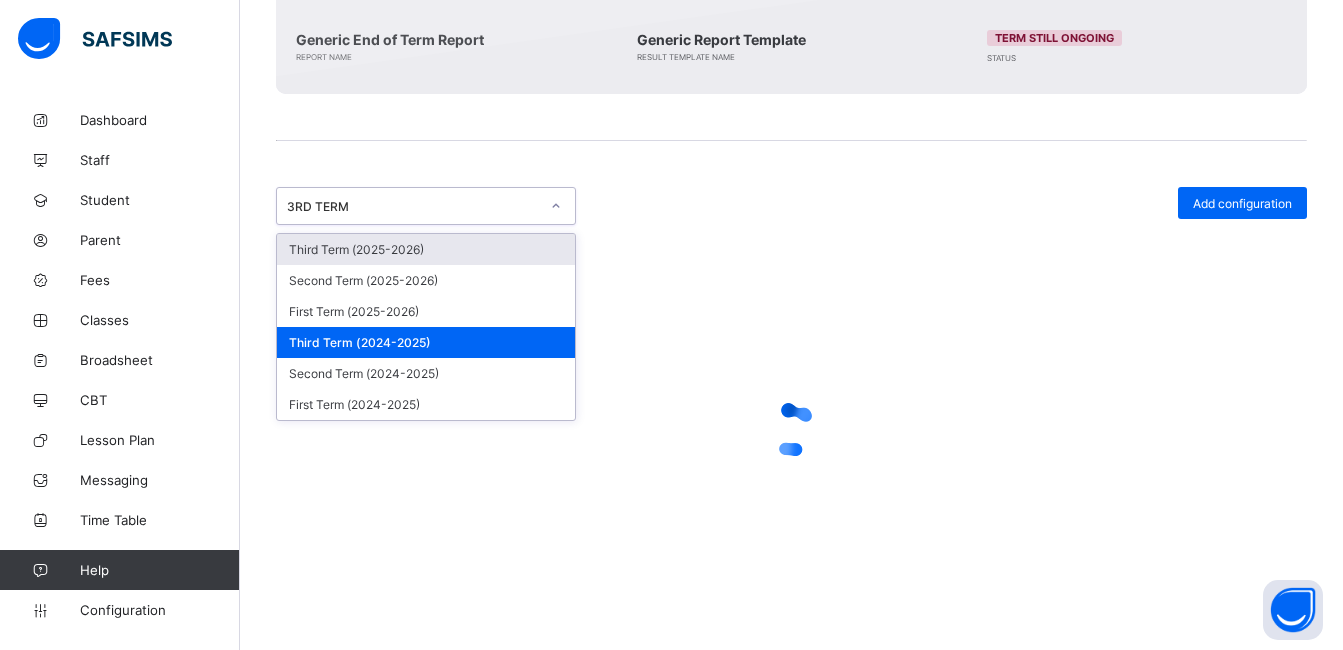 scroll, scrollTop: 347, scrollLeft: 0, axis: vertical 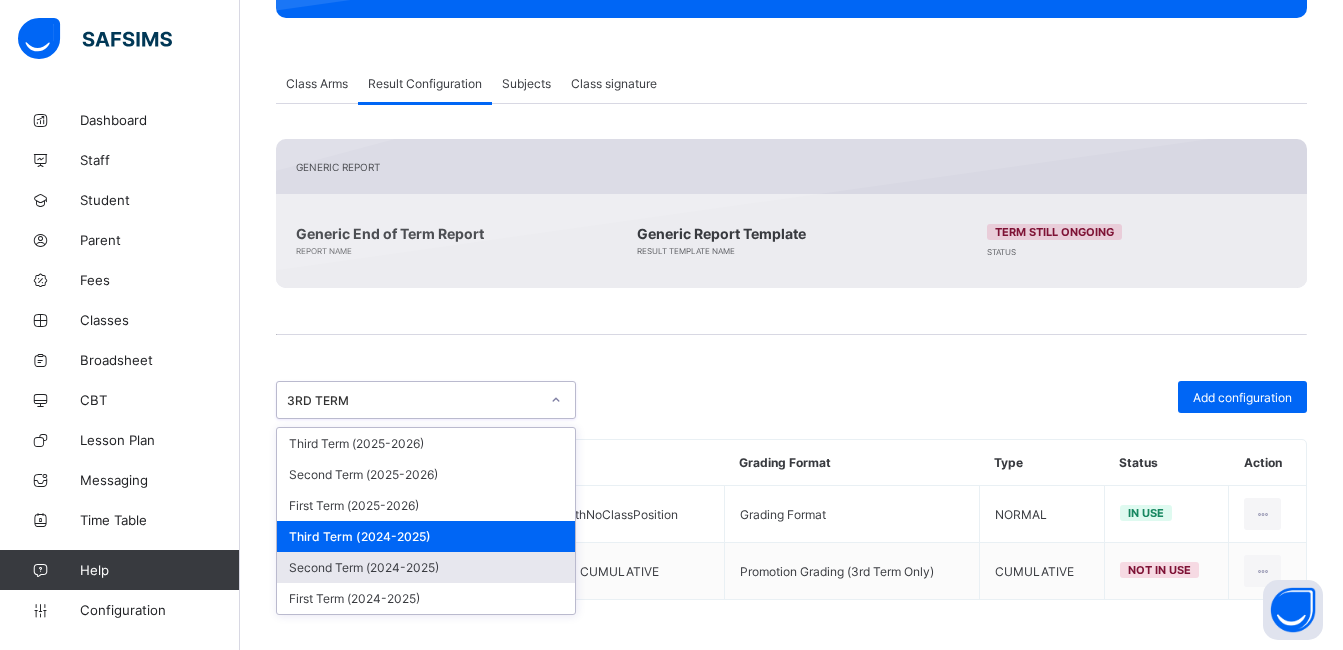 click on "Second Term (2024-2025)" at bounding box center (426, 567) 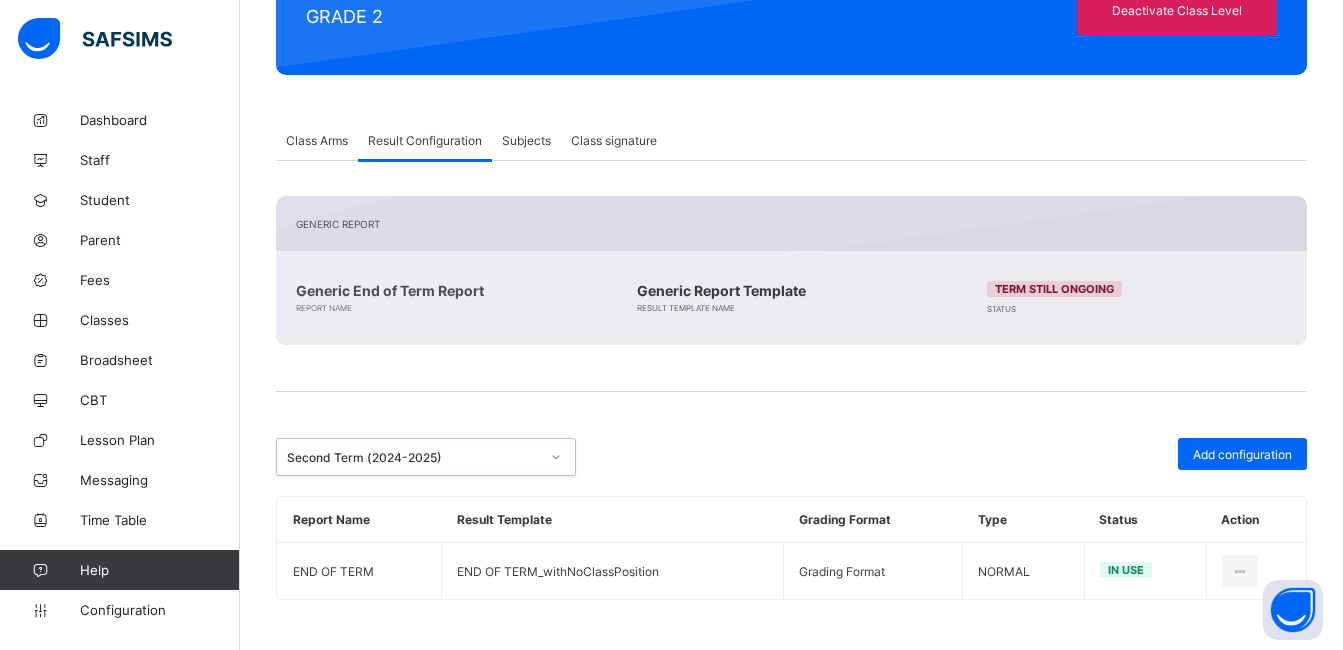 scroll, scrollTop: 312, scrollLeft: 0, axis: vertical 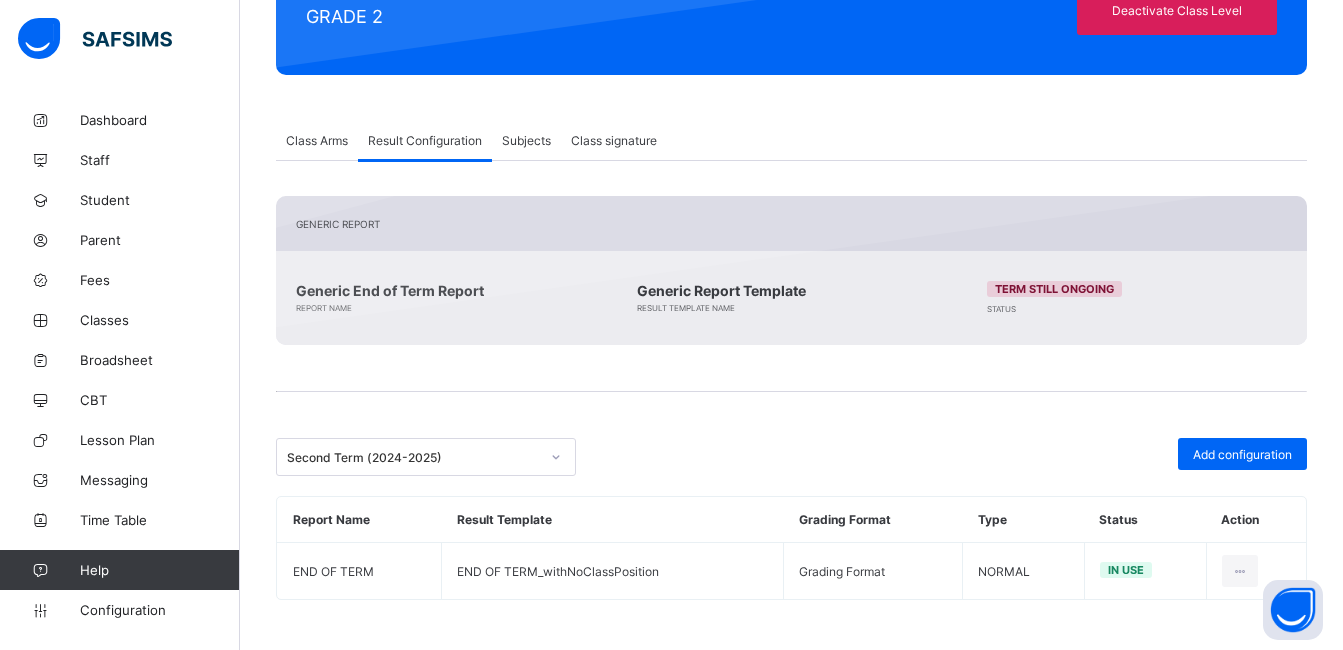 click on "Generic Report Generic End of Term Report Report Name Generic Report Template Result Template Name Term still ongoing Status Second Term (2024-2025) Add configuration Report Name Result Template Grading Format Type Status Action END OF TERM END OF TERM_withNoClassPosition Grading Format NORMAL in use Result Generation Configuration report name Scale up to 100 percent 2ND TERM 2024-2025 CA EXAM Cumulative This configuration is applicable to cumulative reports only.  Has subject scores Has subject traits result template Cancel   Preview   × Delete Configuration This action would delete  undefined  from the system. Are you sure you want to carry on? Cancel Yes, Delete Configuration × Updating Configuration This action would set  undefined  as the   active  configuration for parent result checking. Are you sure you want to carry on? Cancel Yes, Set in Use" at bounding box center (791, 398) 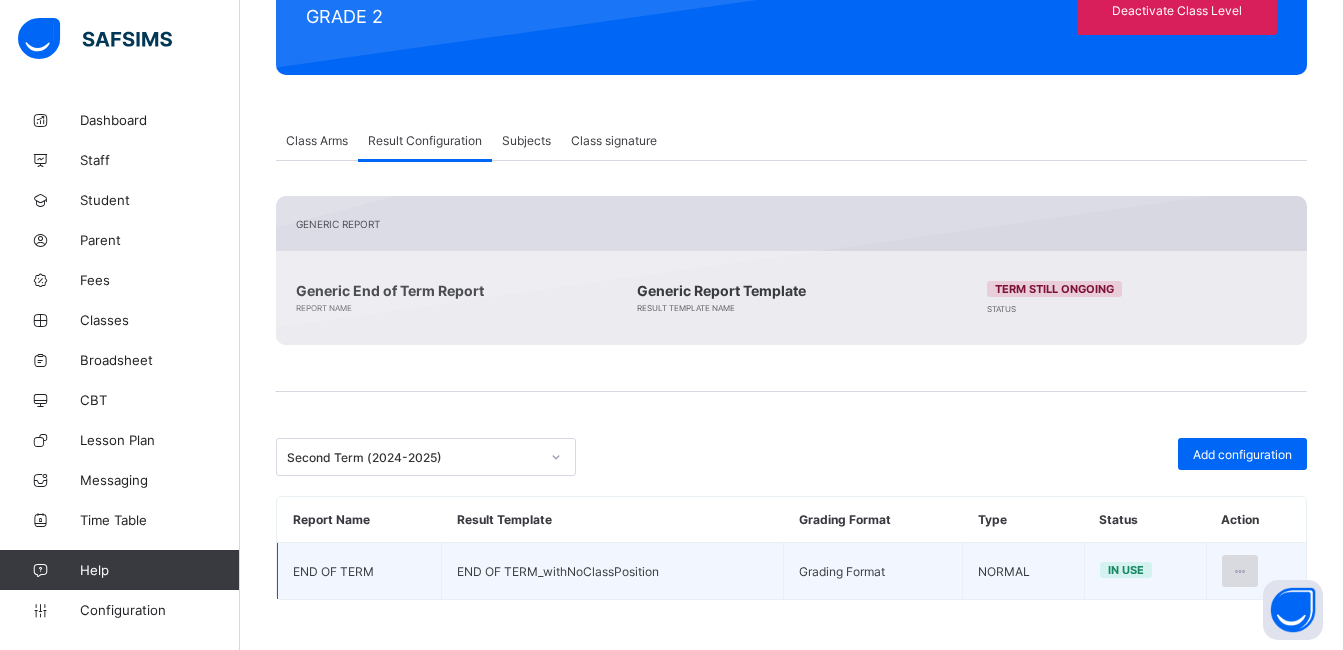 click at bounding box center (1240, 571) 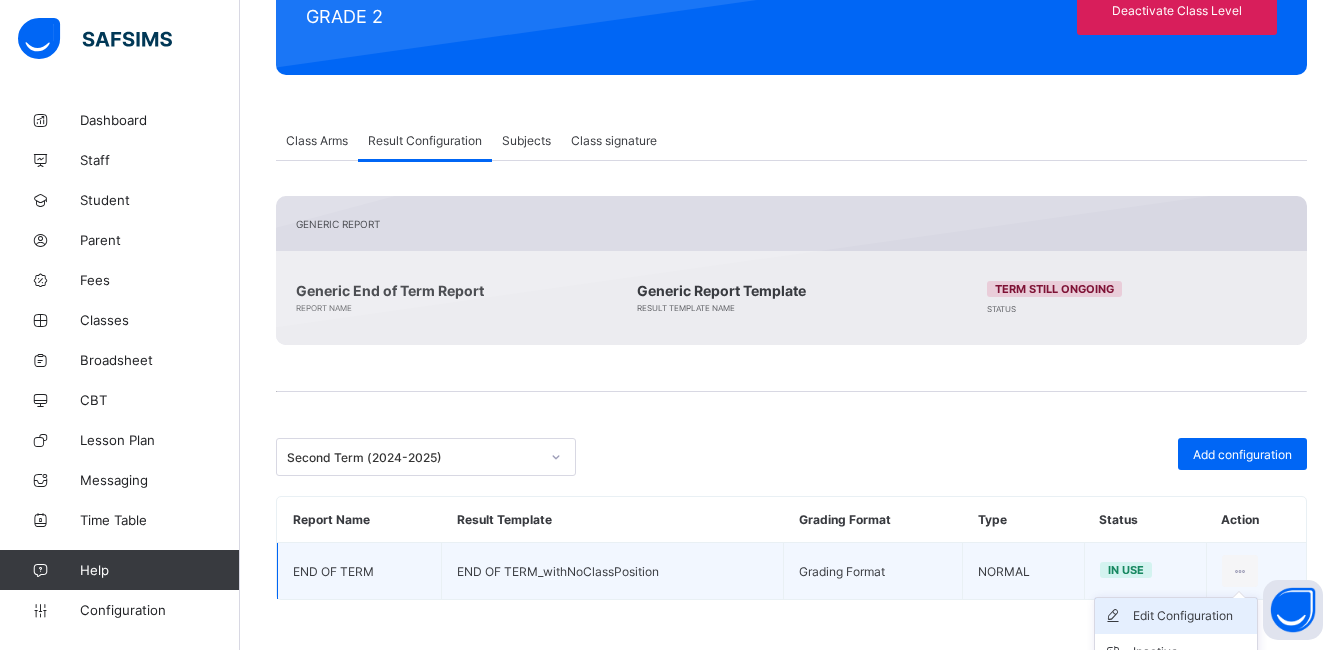 click on "Edit Configuration" at bounding box center [1191, 616] 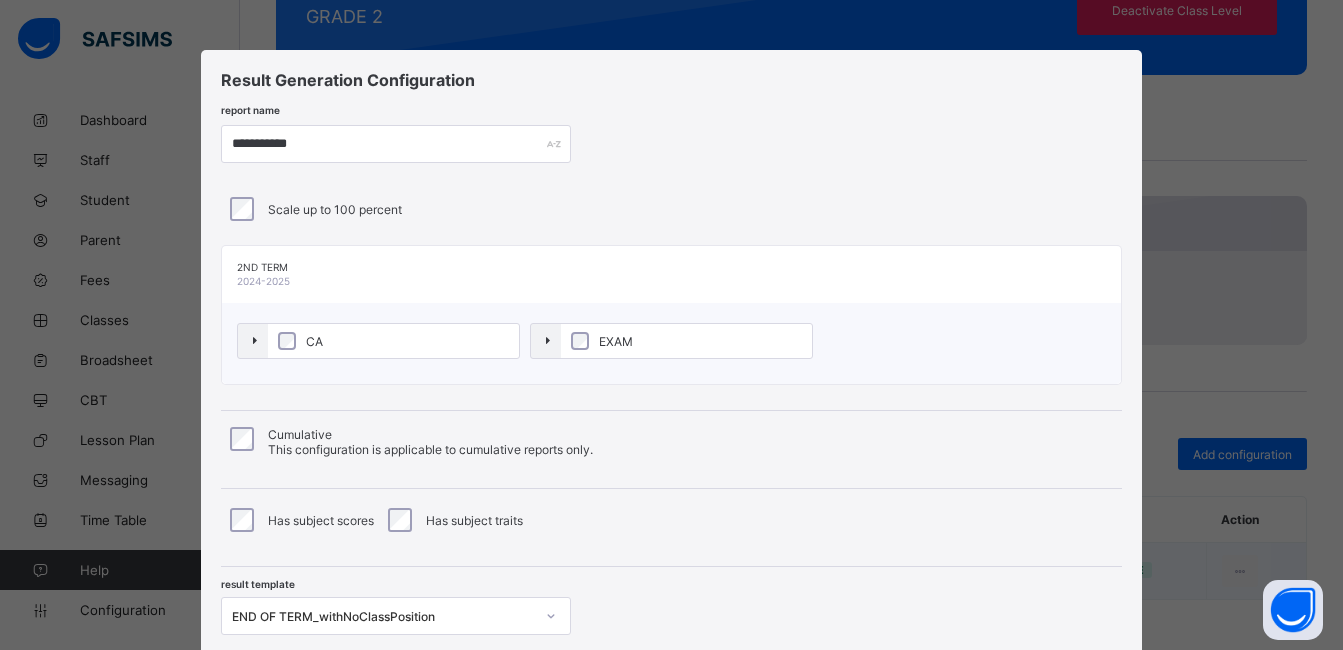 type on "**********" 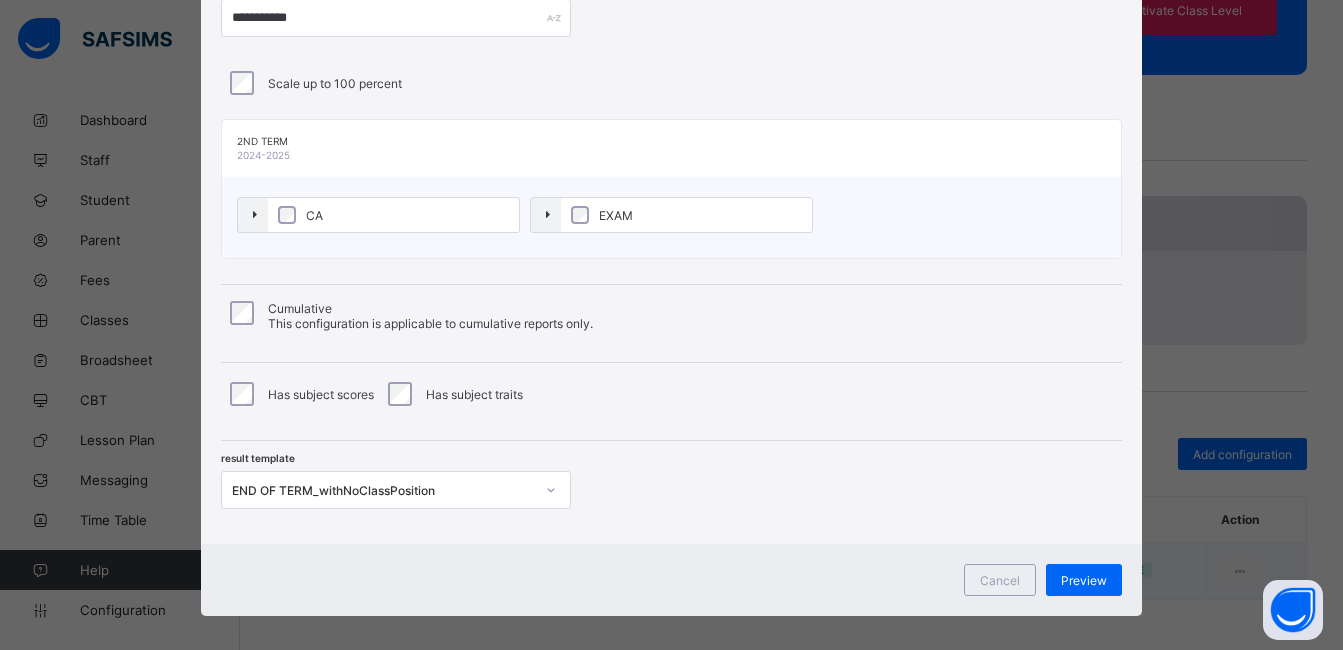 scroll, scrollTop: 142, scrollLeft: 0, axis: vertical 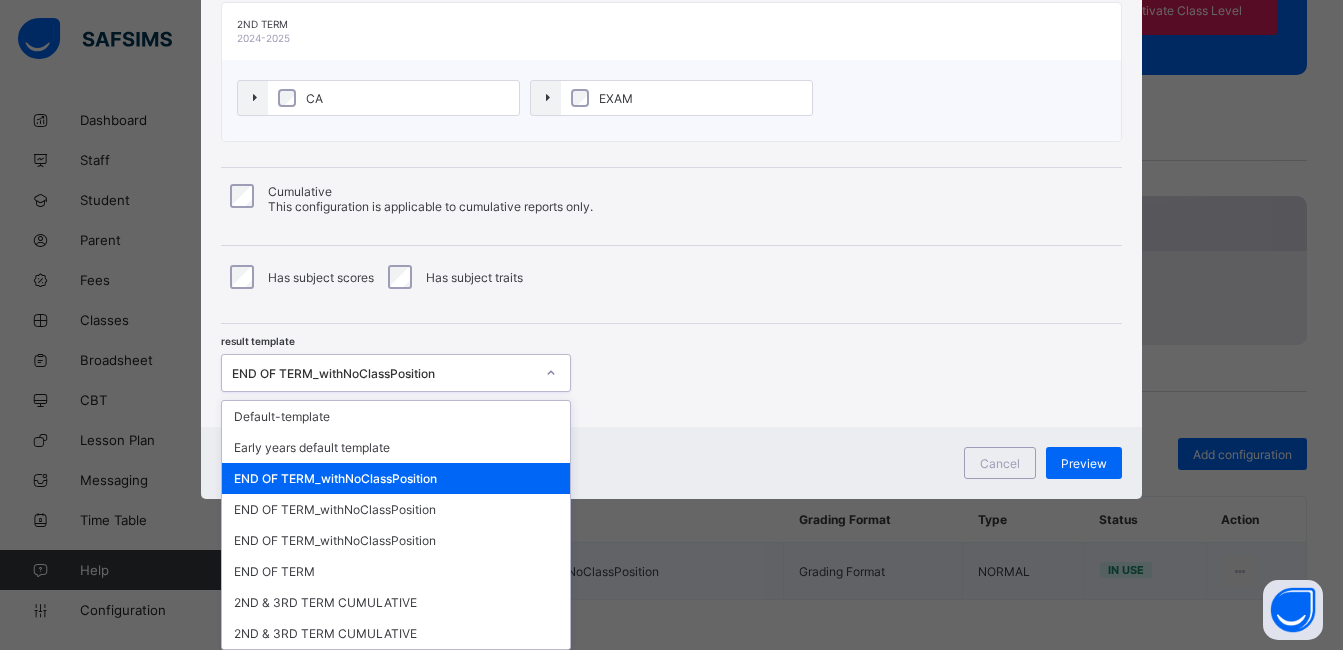 click on "option END OF TERM_withNoClassPosition focused, 3 of 8. 8 results available. Use Up and Down to choose options, press Enter to select the currently focused option, press Escape to exit the menu, press Tab to select the option and exit the menu. END OF TERM_withNoClassPosition Default-template Early years default template END OF TERM_withNoClassPosition END OF TERM_withNoClassPosition END OF TERM_withNoClassPosition END OF TERM 2ND & 3RD TERM CUMULATIVE 2ND & 3RD TERM CUMULATIVE" at bounding box center [396, 373] 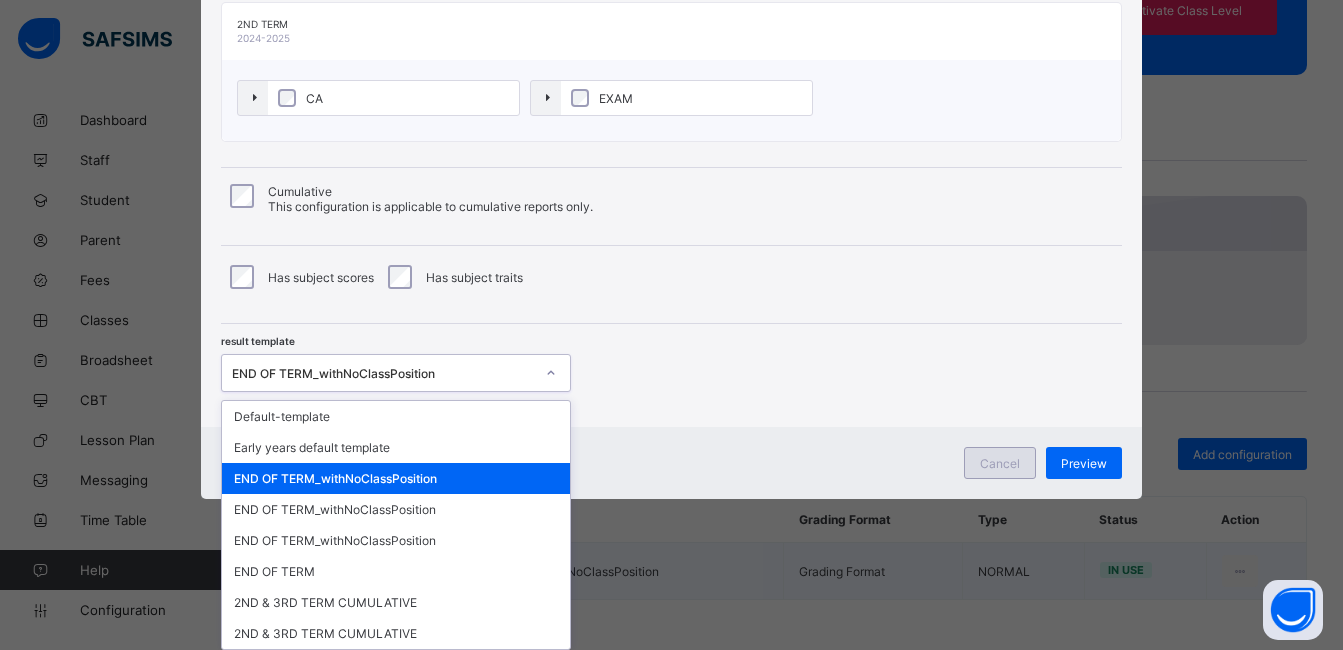 scroll, scrollTop: 142, scrollLeft: 0, axis: vertical 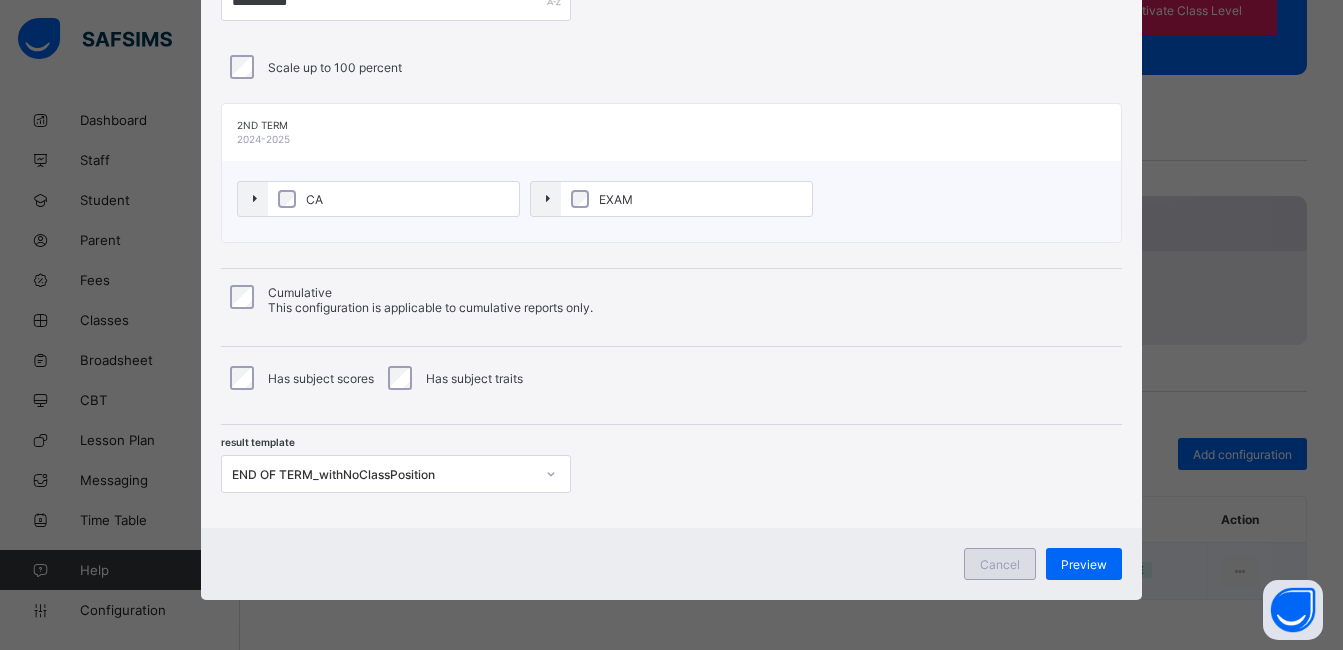 click on "**********" at bounding box center [671, 254] 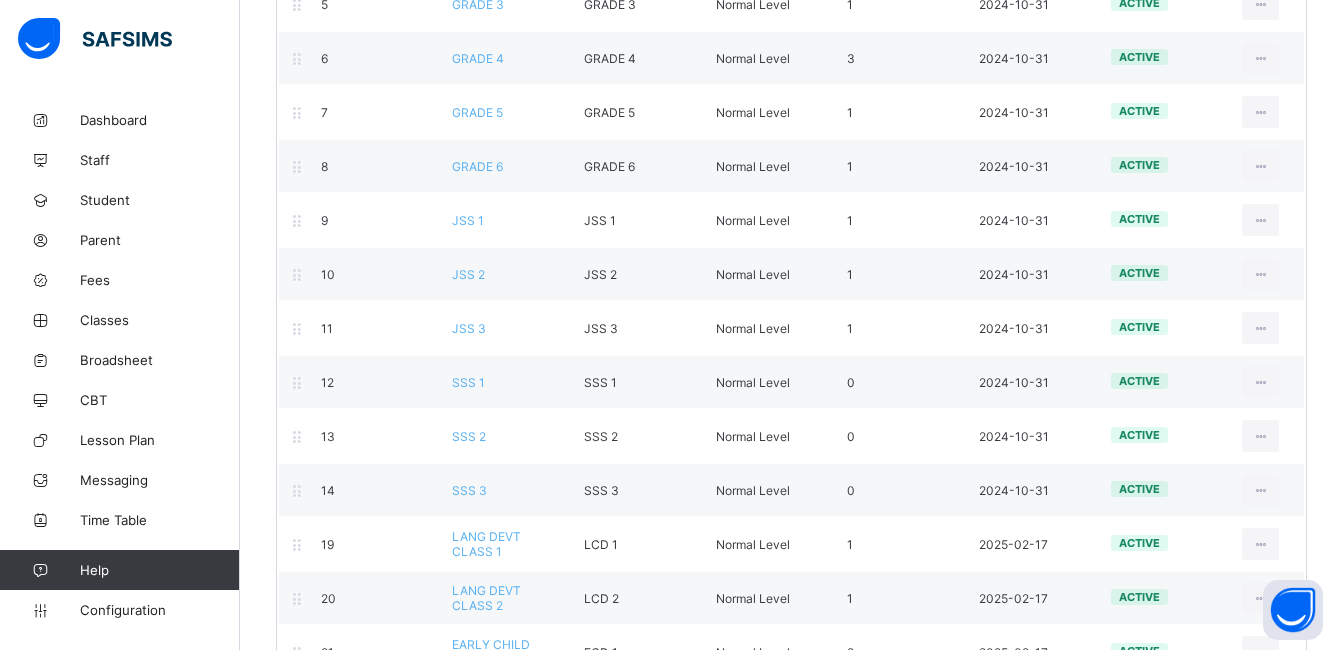 scroll, scrollTop: 888, scrollLeft: 0, axis: vertical 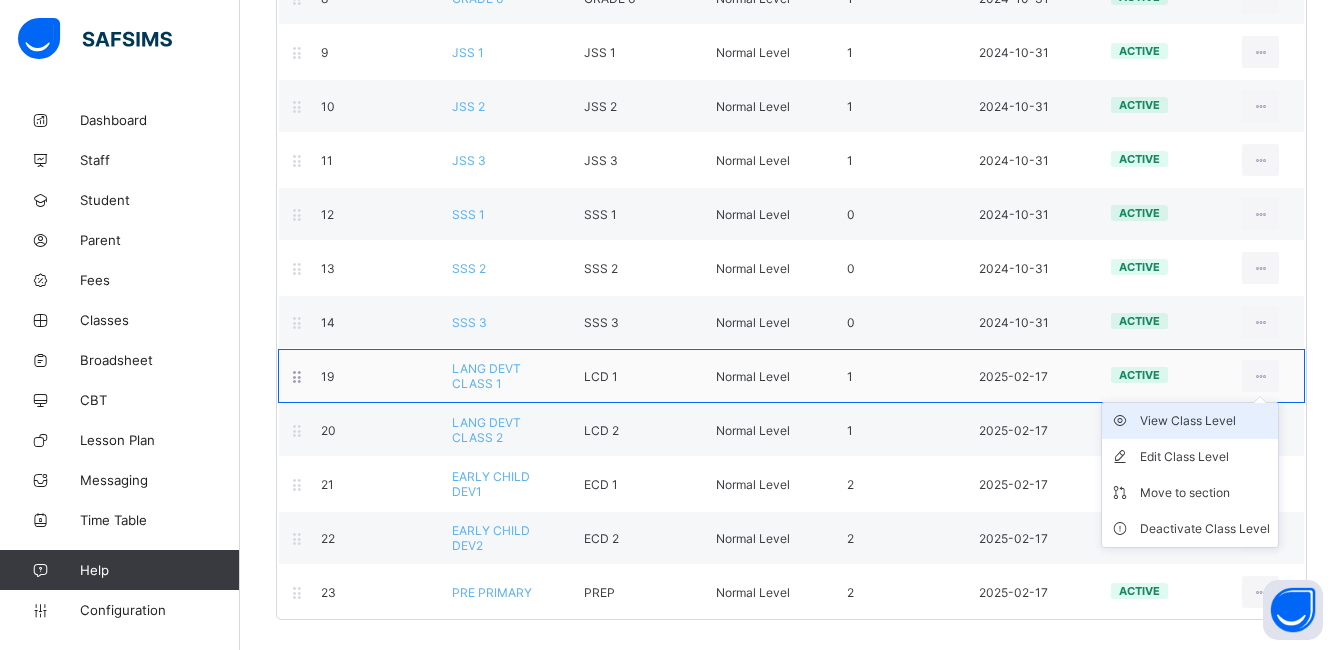 click on "View Class Level" at bounding box center (1205, 421) 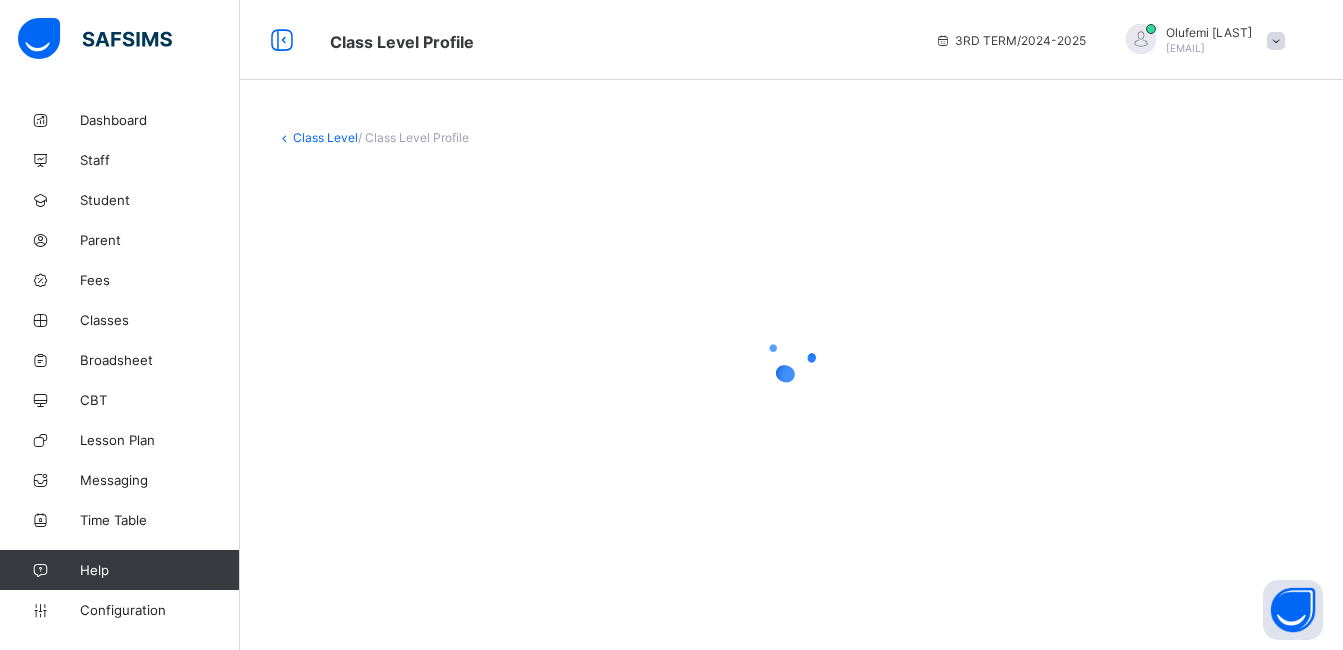 scroll, scrollTop: 0, scrollLeft: 0, axis: both 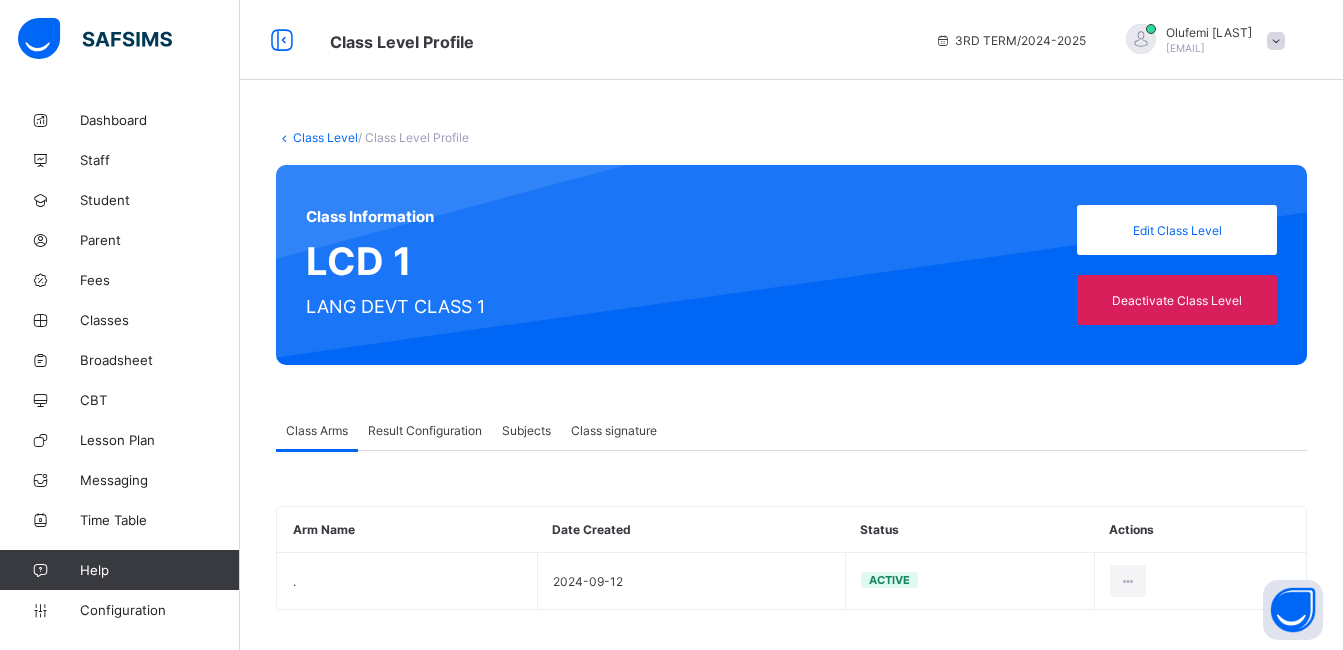 click on "Result Configuration" at bounding box center (425, 430) 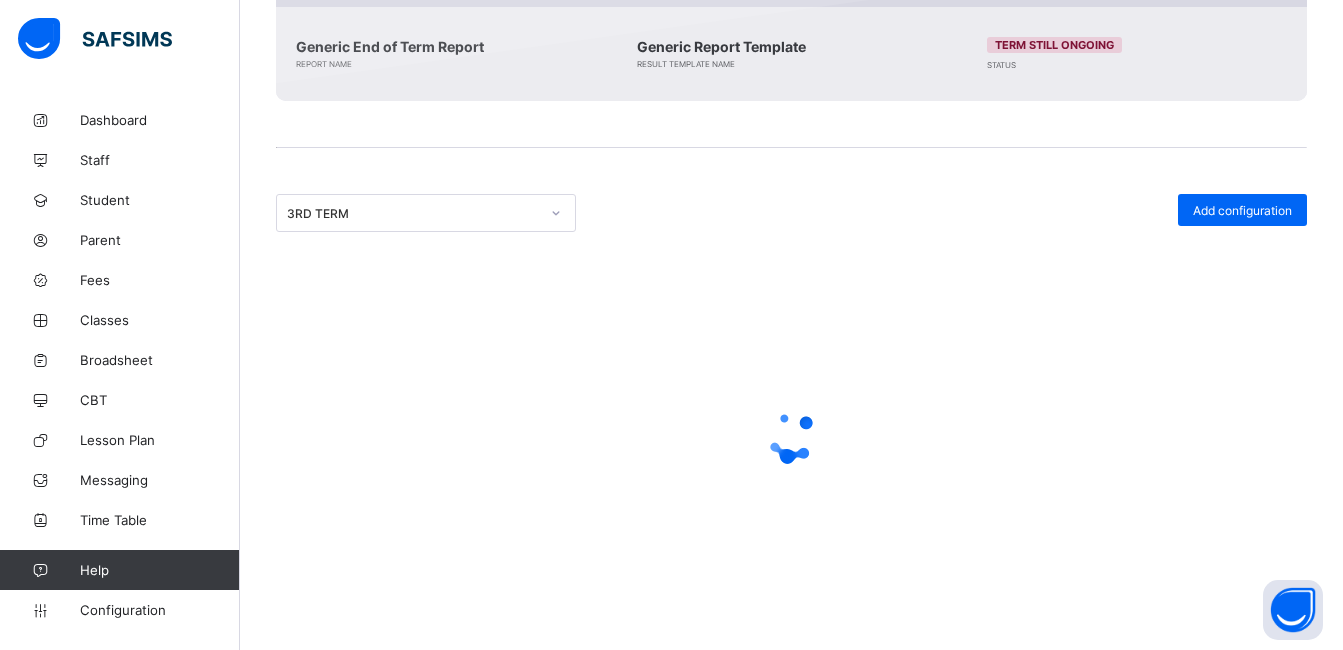 scroll, scrollTop: 541, scrollLeft: 0, axis: vertical 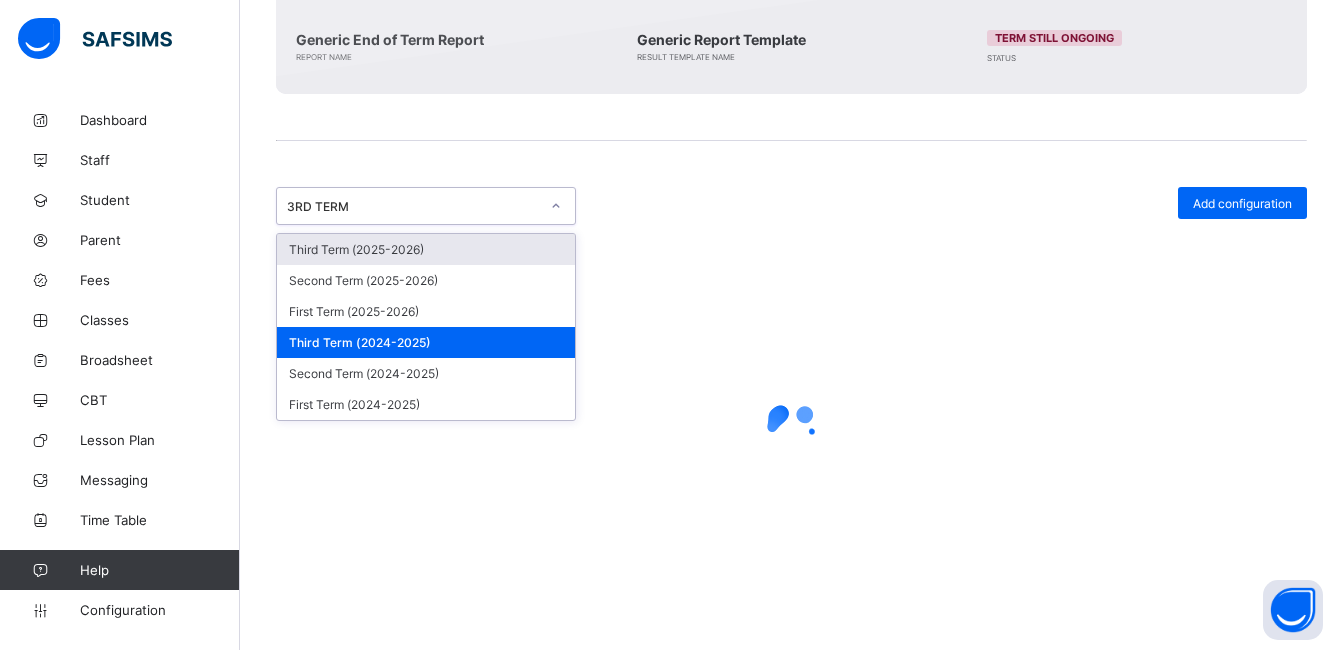 click on "3RD TERM" at bounding box center (413, 206) 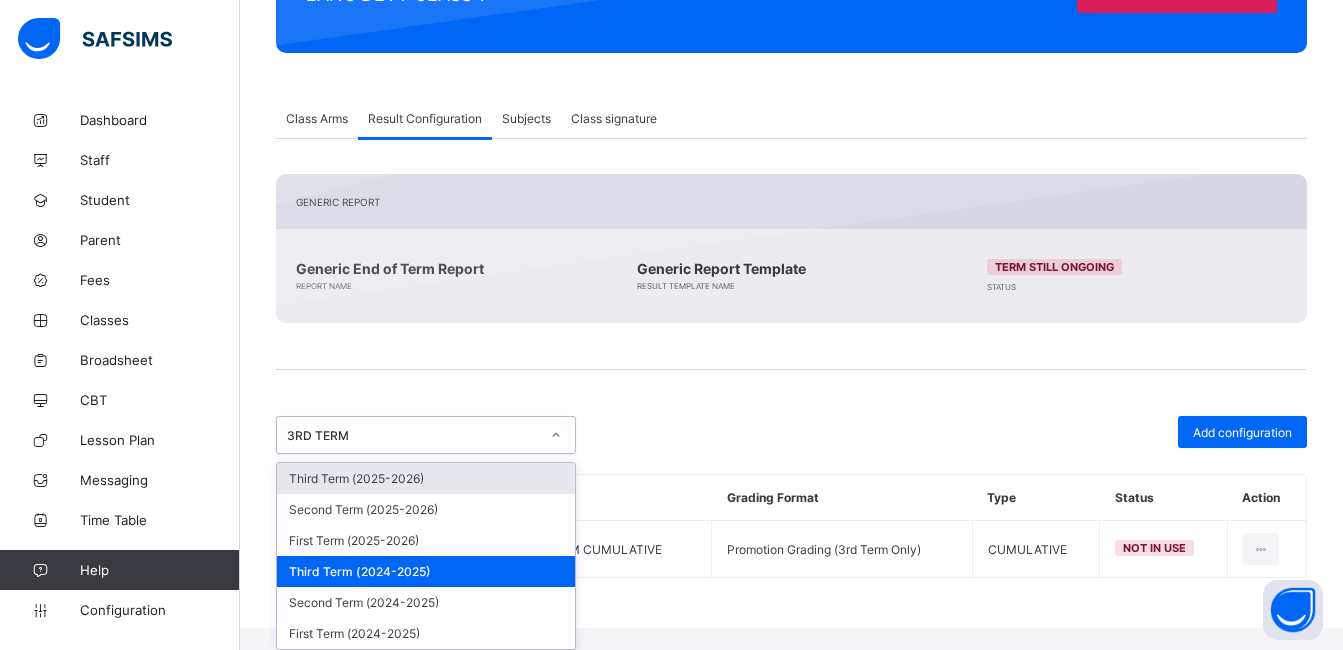 scroll, scrollTop: 312, scrollLeft: 0, axis: vertical 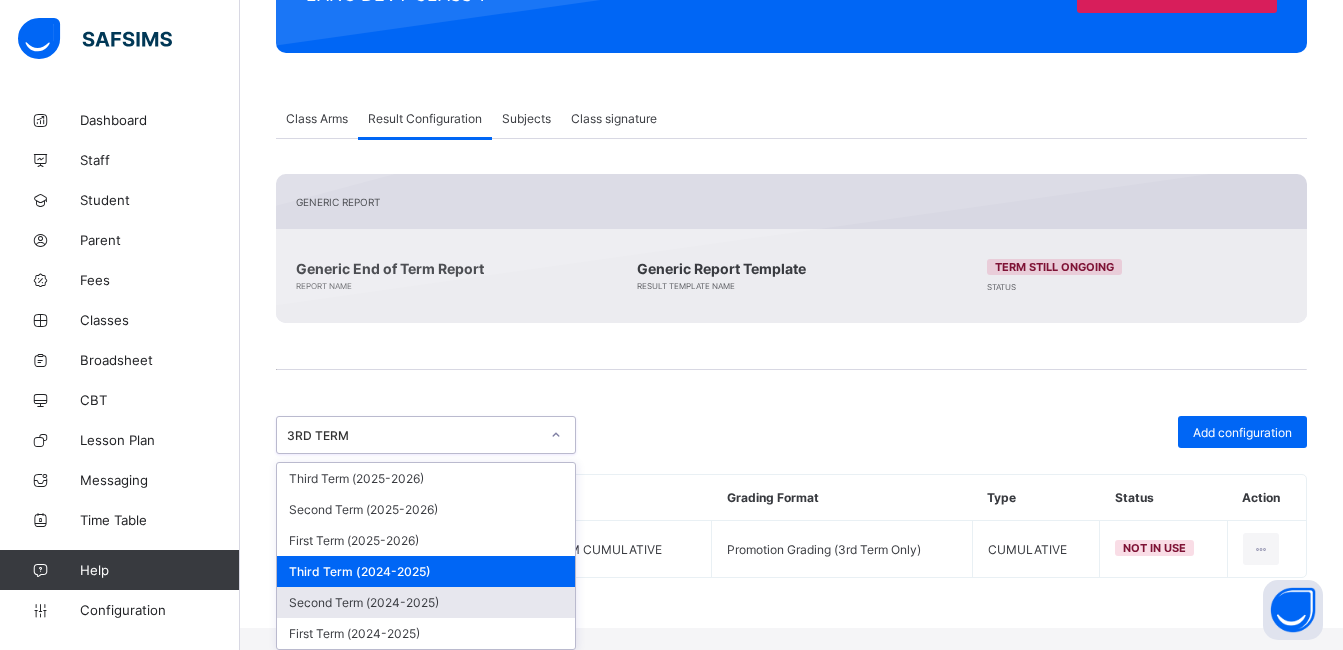 click on "Second Term (2024-2025)" at bounding box center (426, 602) 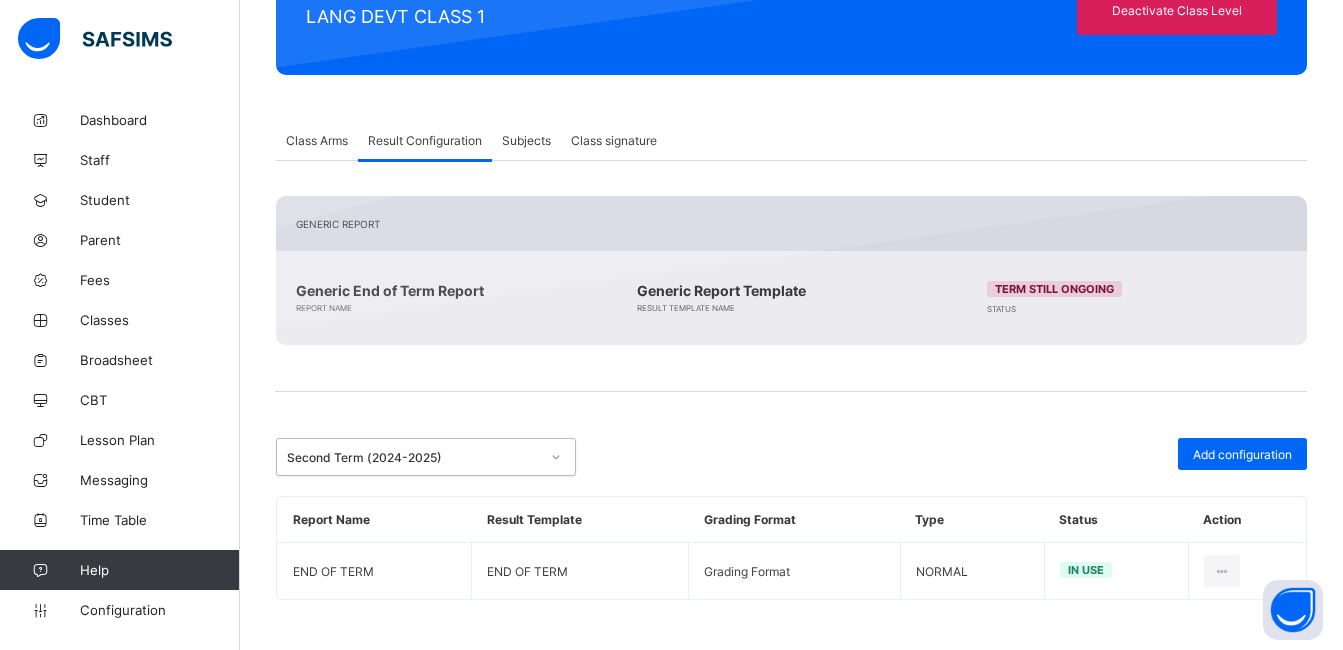 scroll, scrollTop: 290, scrollLeft: 0, axis: vertical 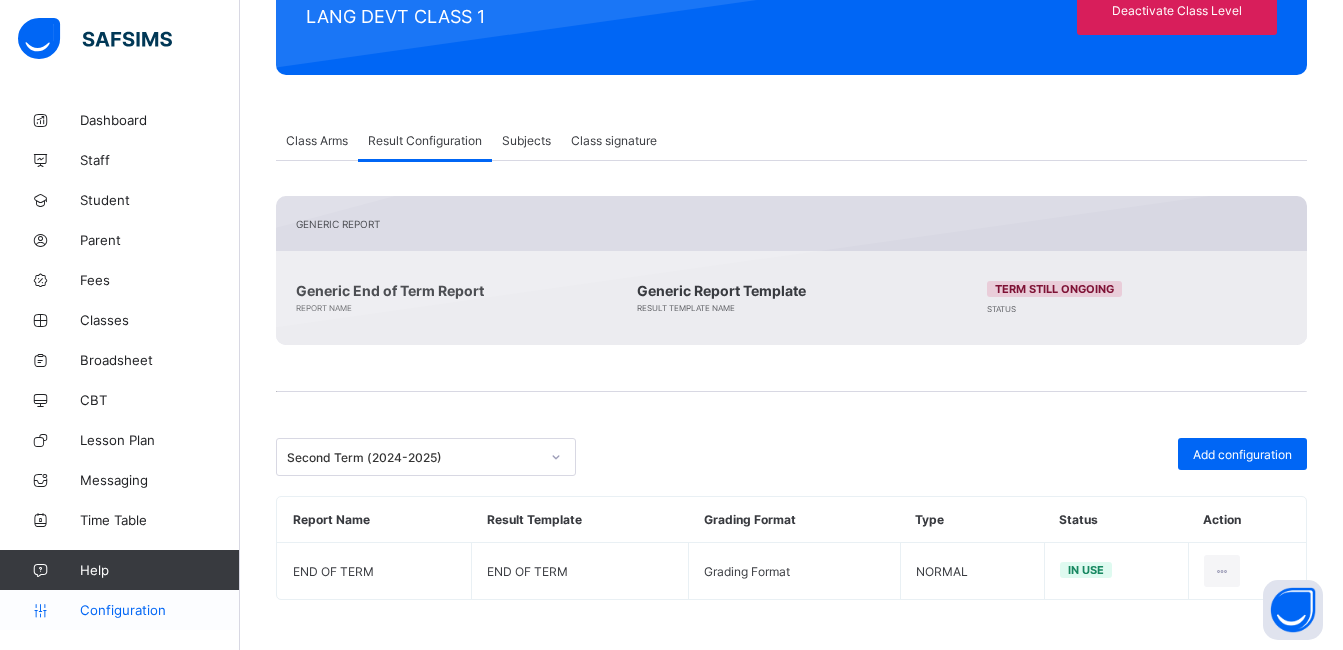 click on "Configuration" at bounding box center [159, 610] 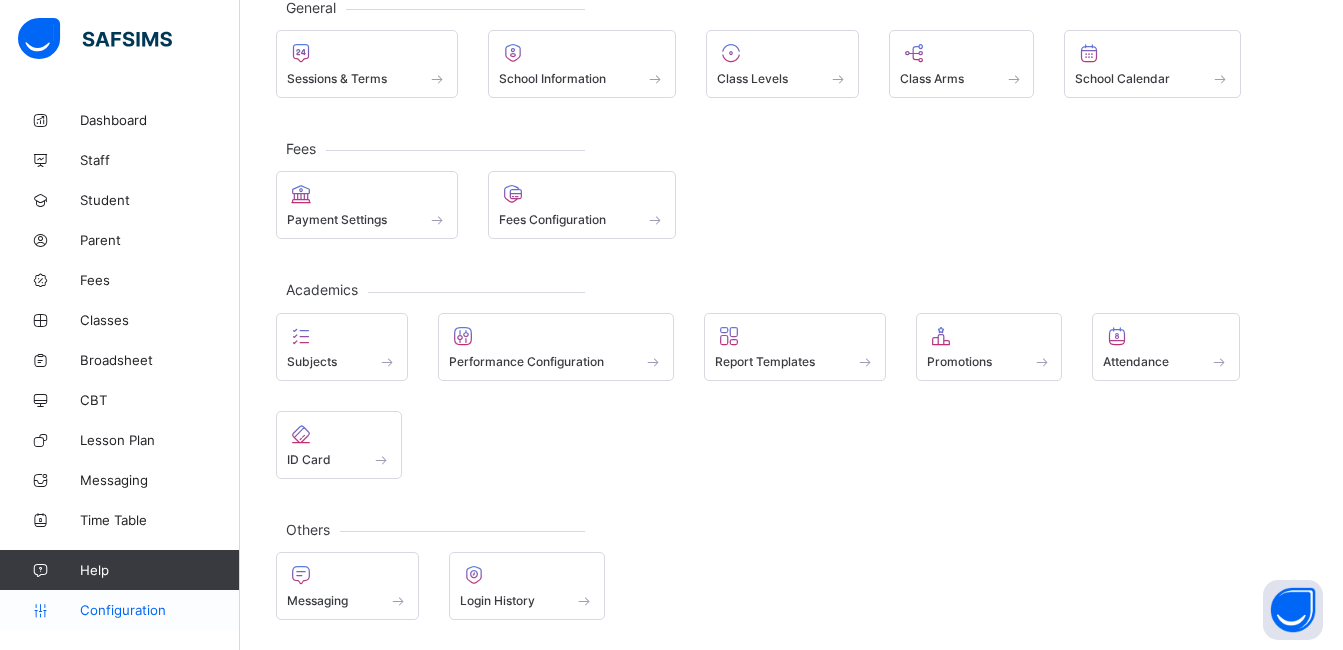 scroll, scrollTop: 133, scrollLeft: 0, axis: vertical 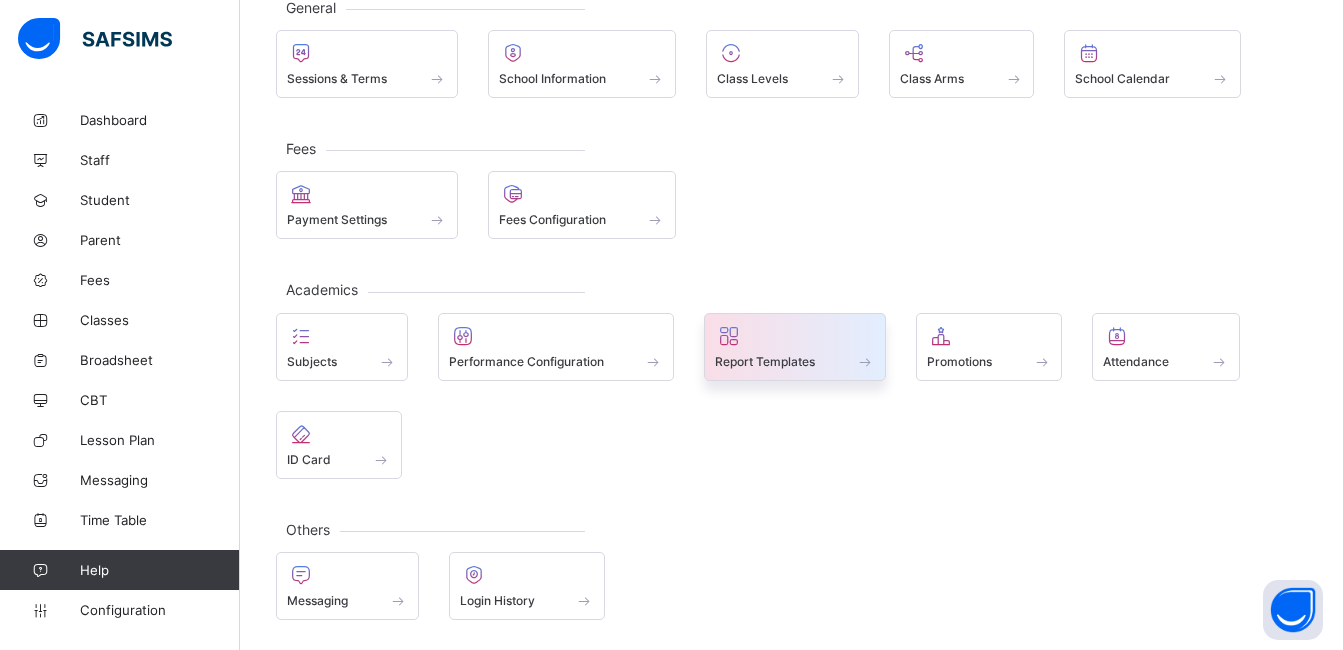 click on "Report Templates" at bounding box center (765, 361) 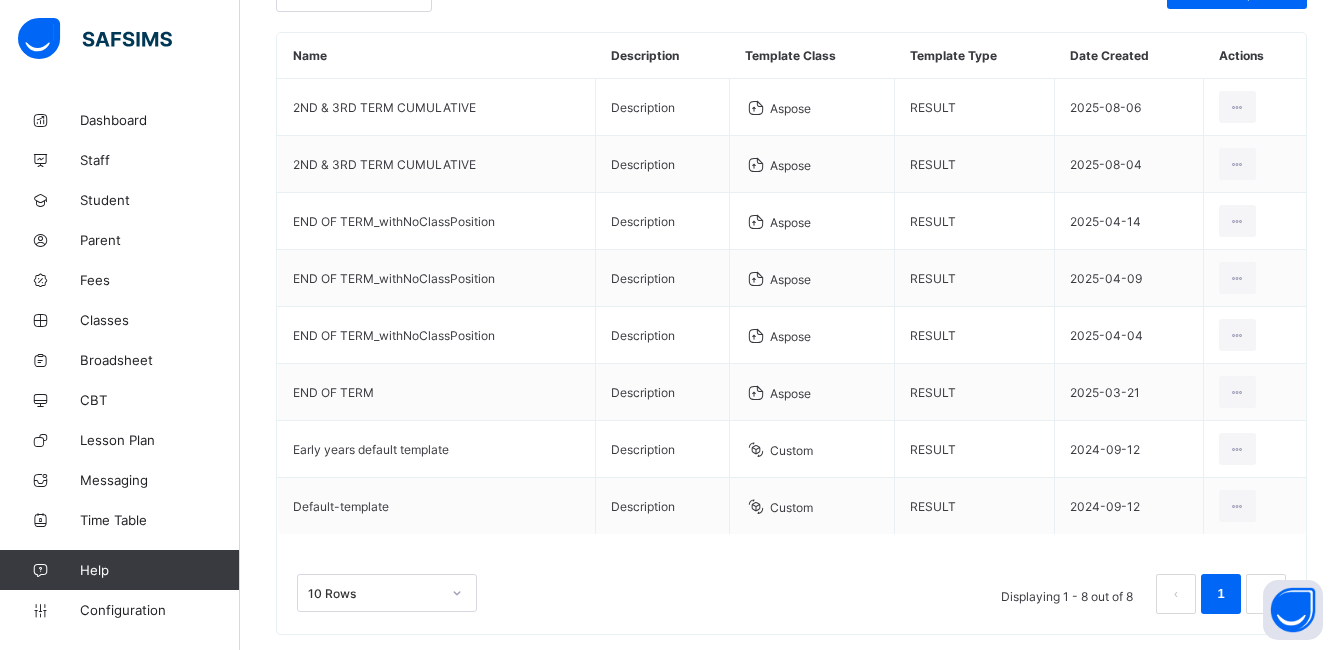 scroll, scrollTop: 216, scrollLeft: 0, axis: vertical 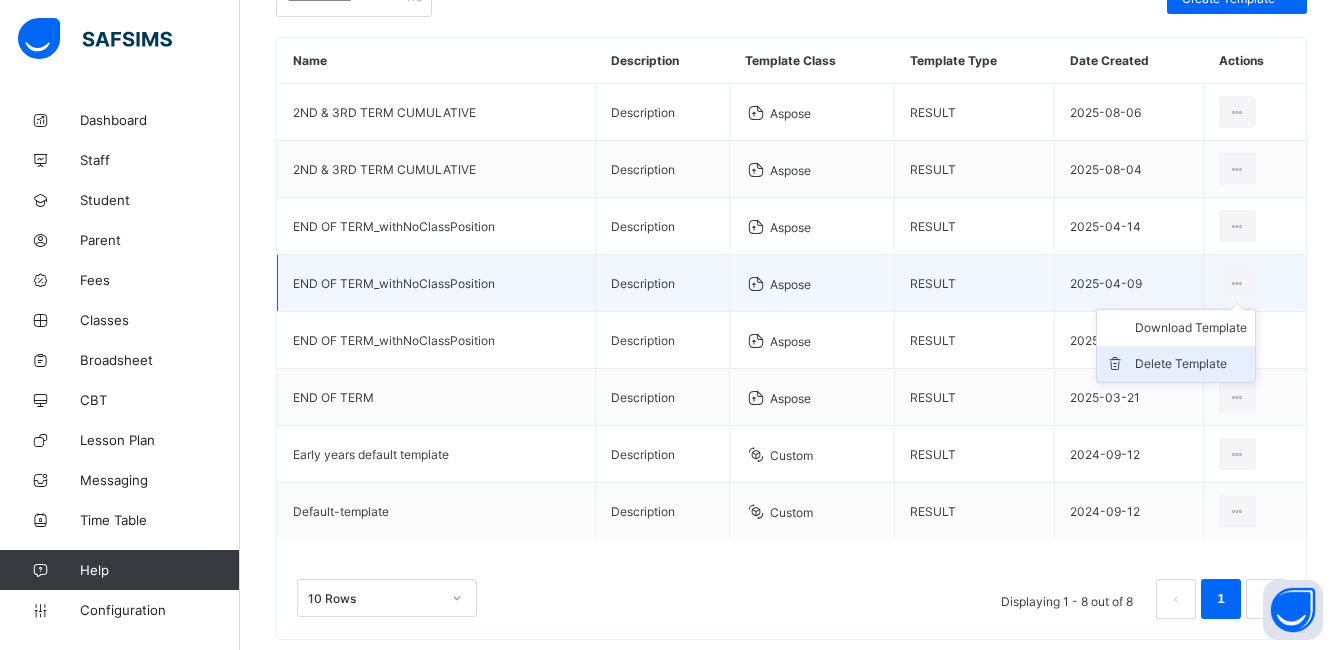 click on "Delete Template" at bounding box center (1191, 364) 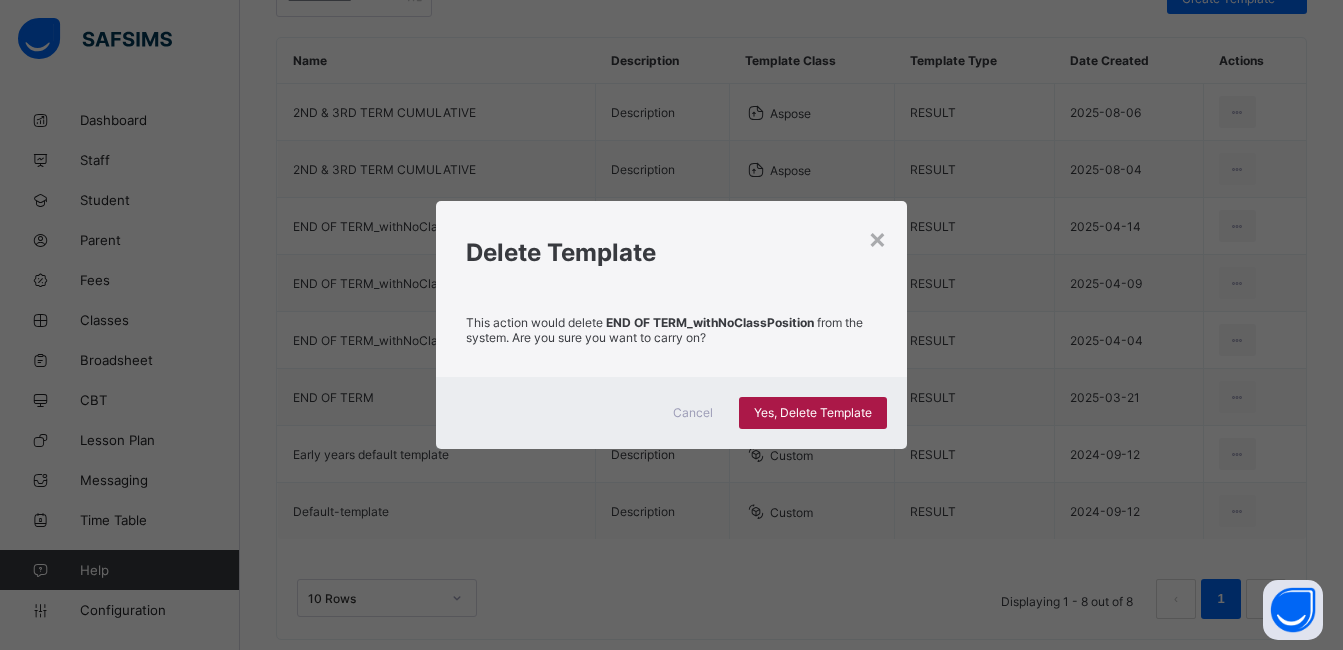 click on "Yes, Delete Template" at bounding box center (813, 412) 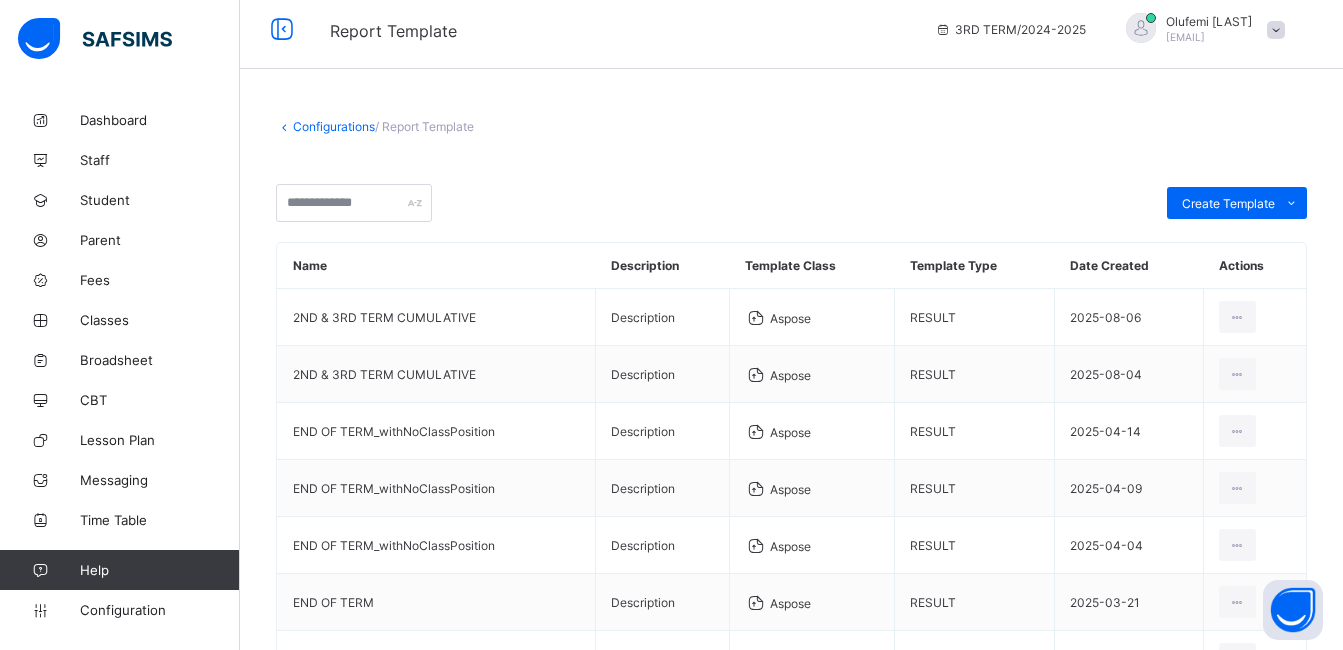 scroll, scrollTop: 216, scrollLeft: 0, axis: vertical 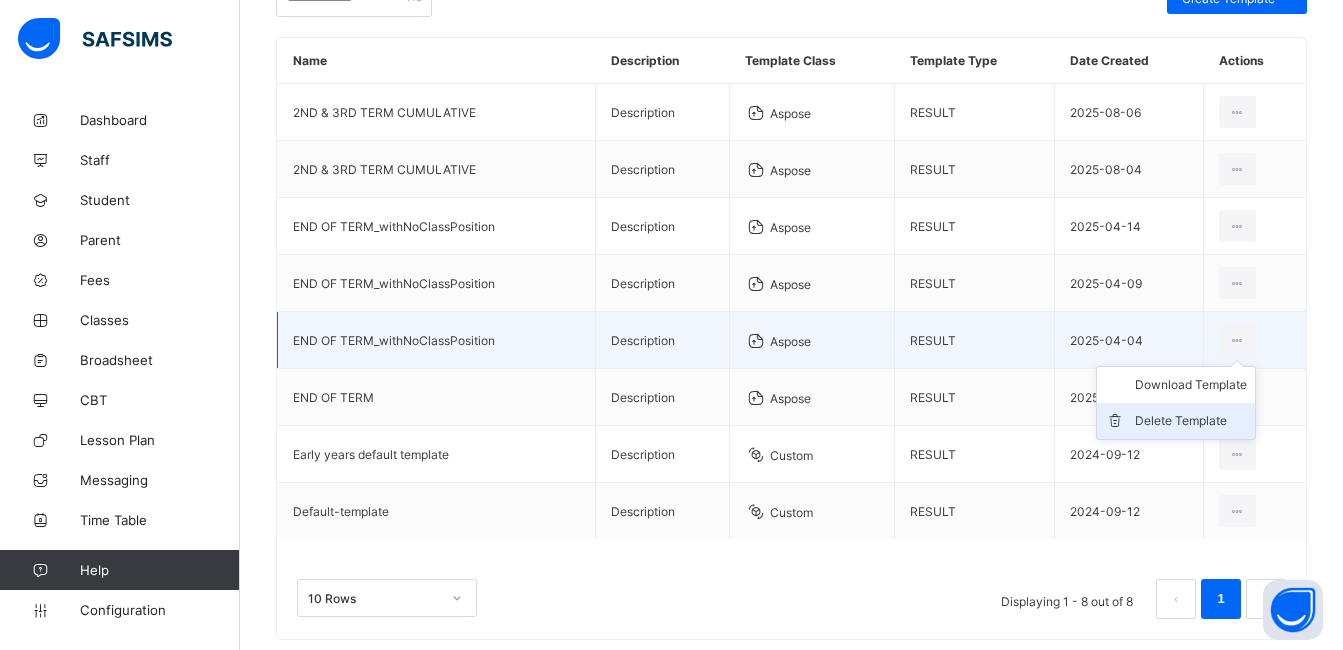 click on "Delete Template" at bounding box center [1191, 421] 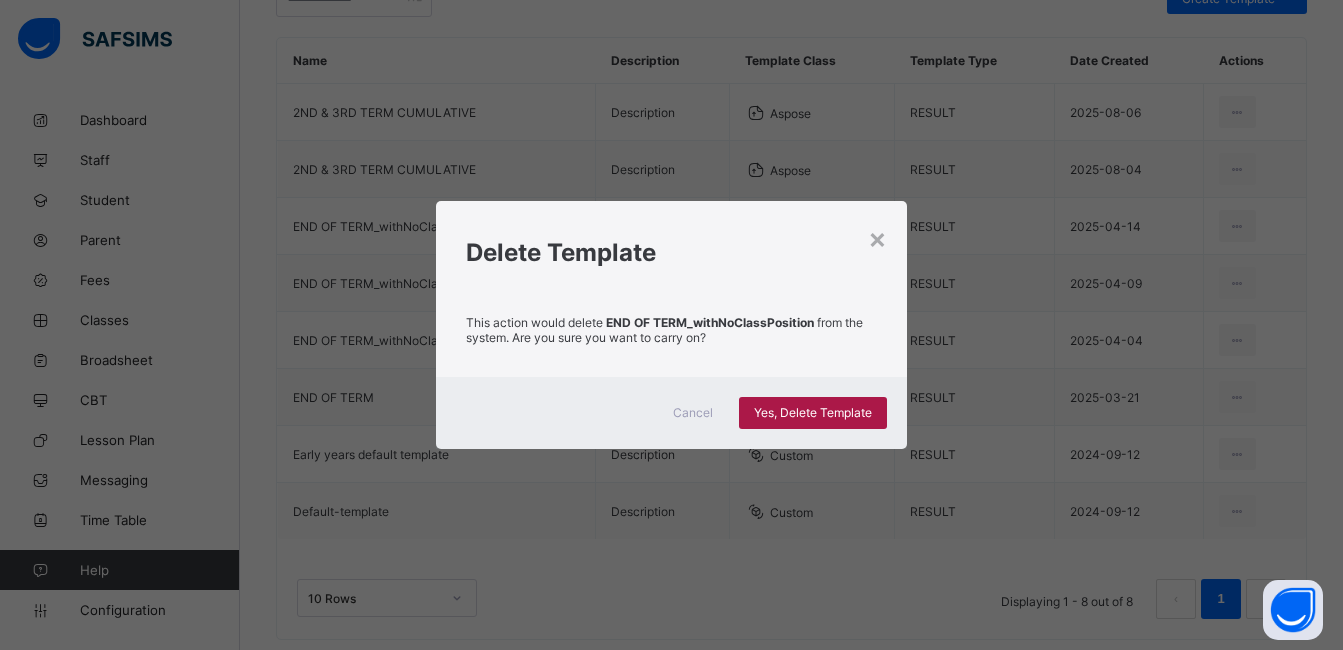 click on "Yes, Delete Template" at bounding box center [813, 412] 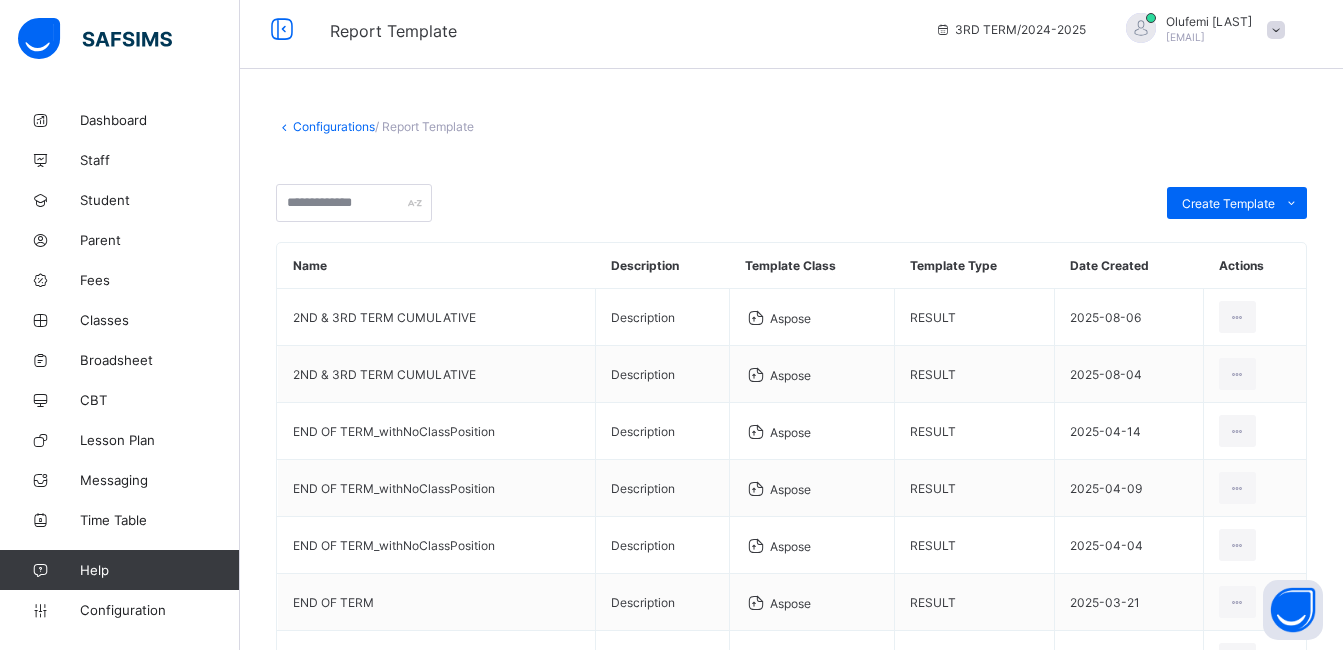 scroll, scrollTop: 216, scrollLeft: 0, axis: vertical 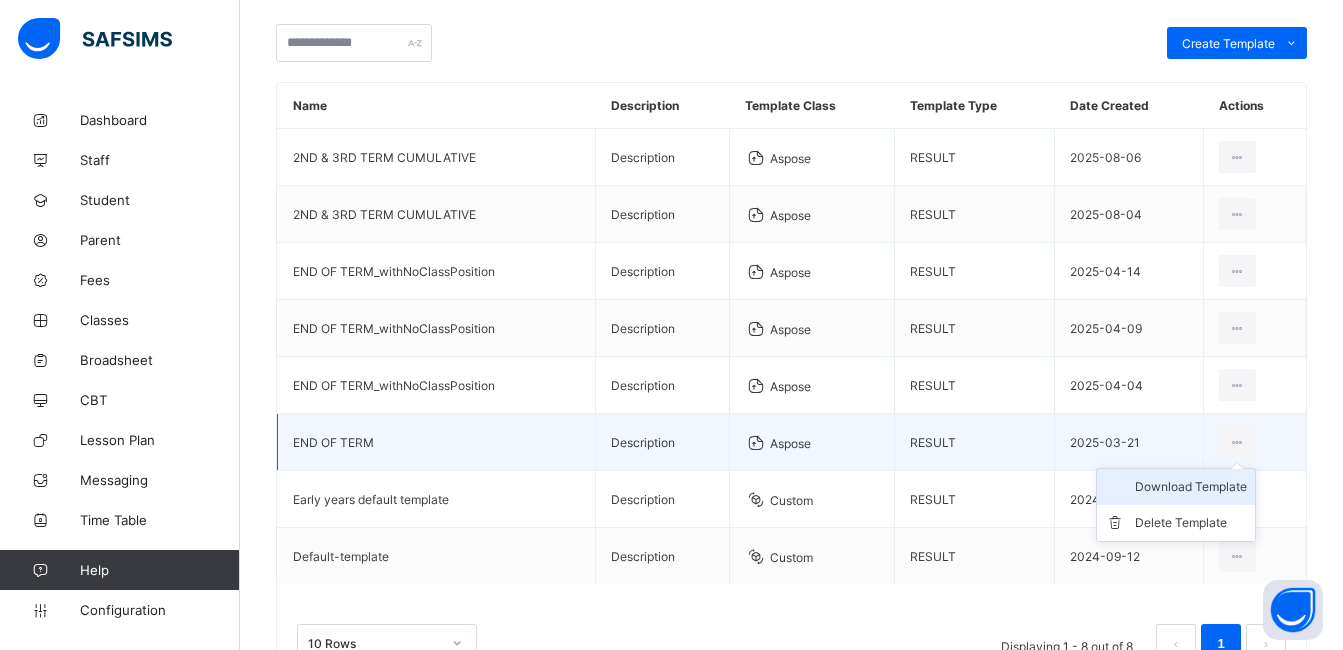 click on "Download Template" at bounding box center [1191, 487] 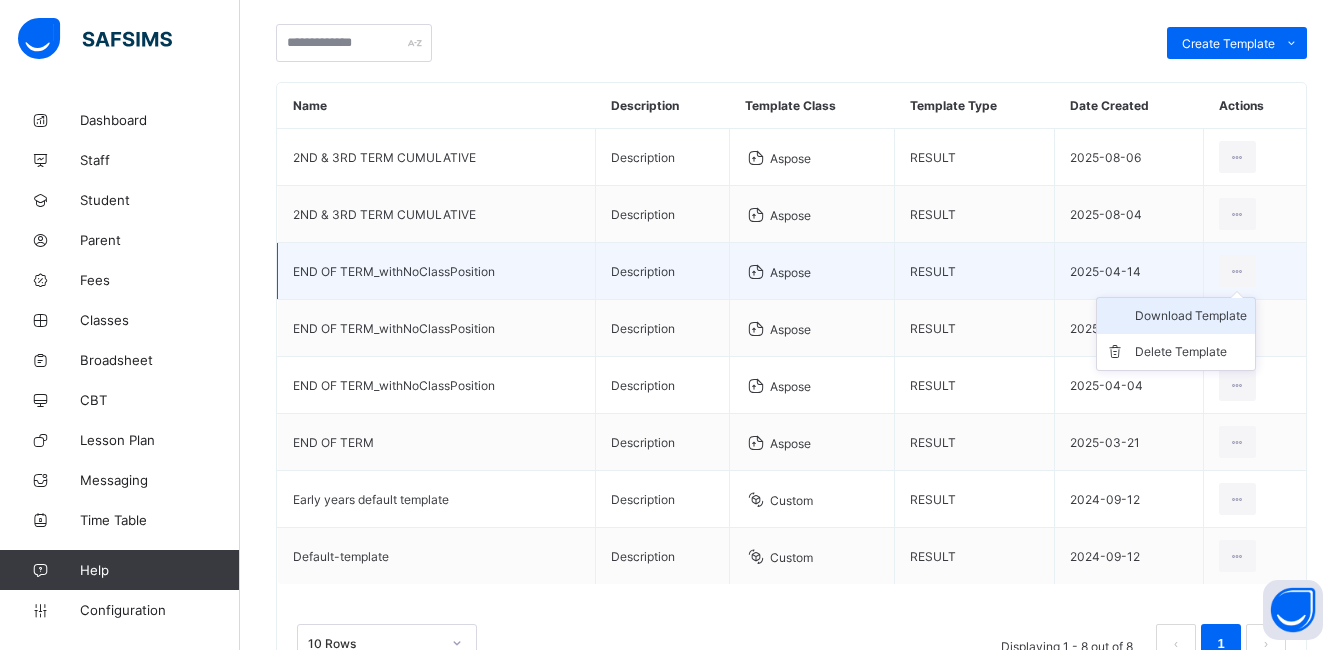 click on "Download Template" at bounding box center (1191, 316) 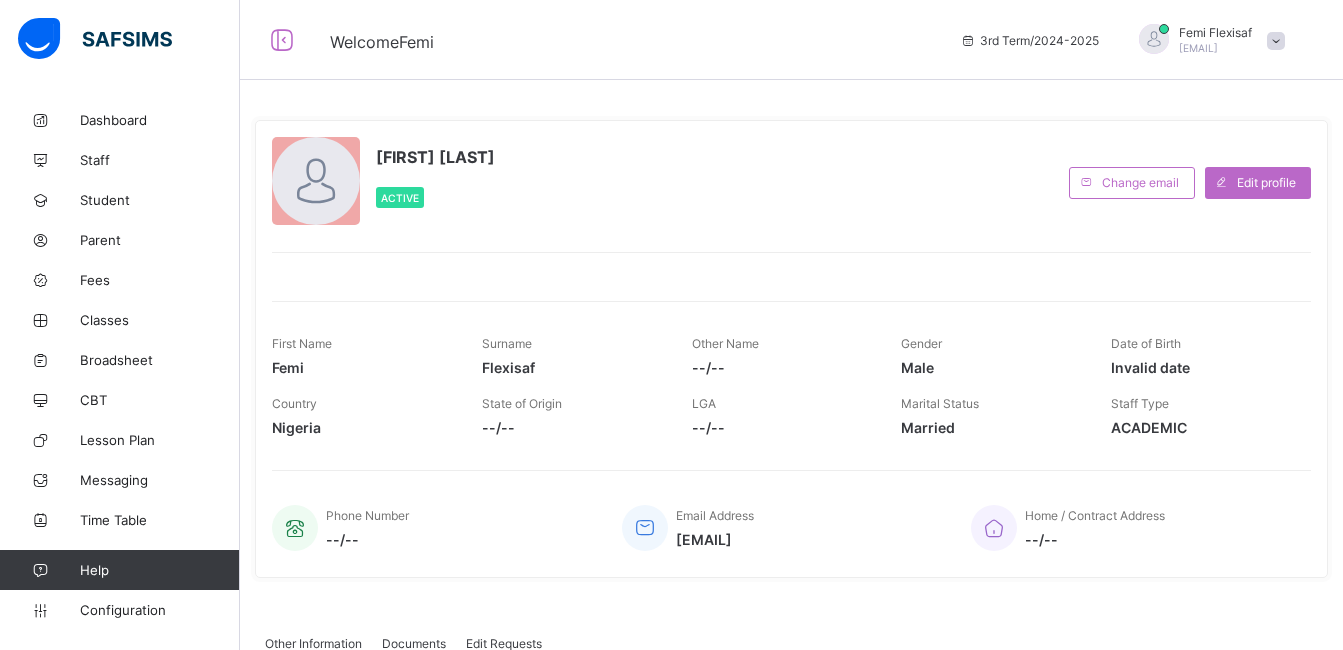 scroll, scrollTop: 0, scrollLeft: 0, axis: both 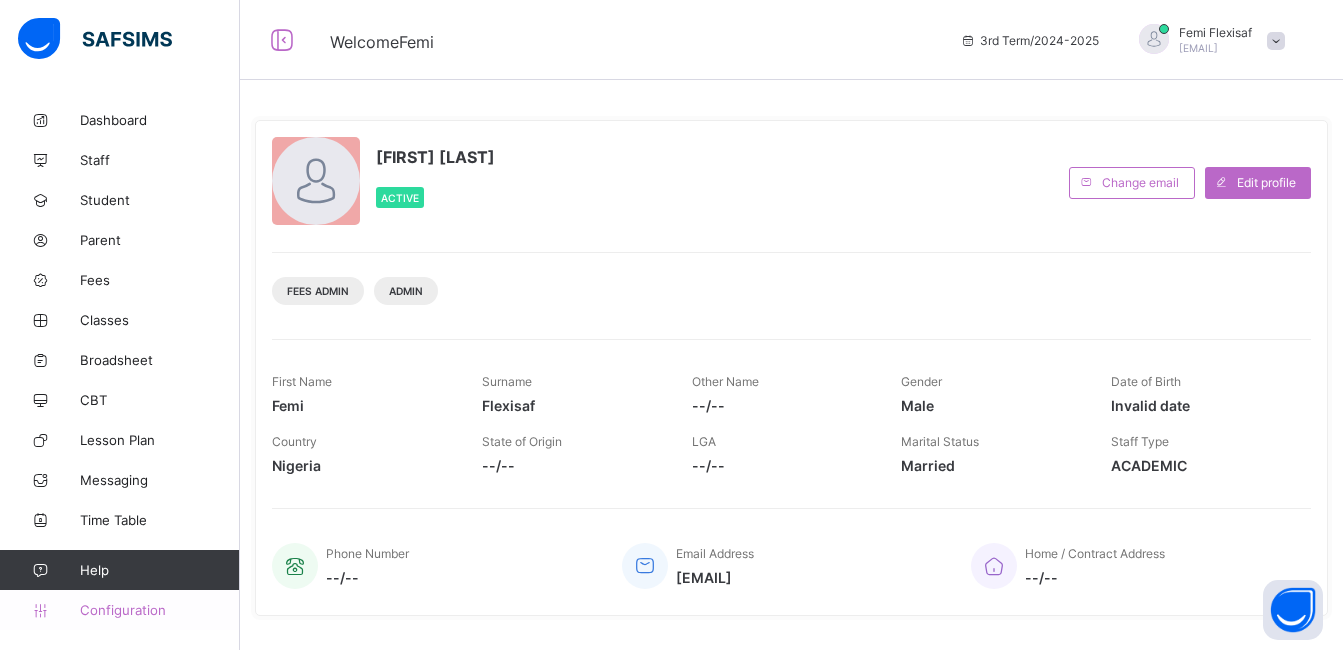 click on "Configuration" at bounding box center [159, 610] 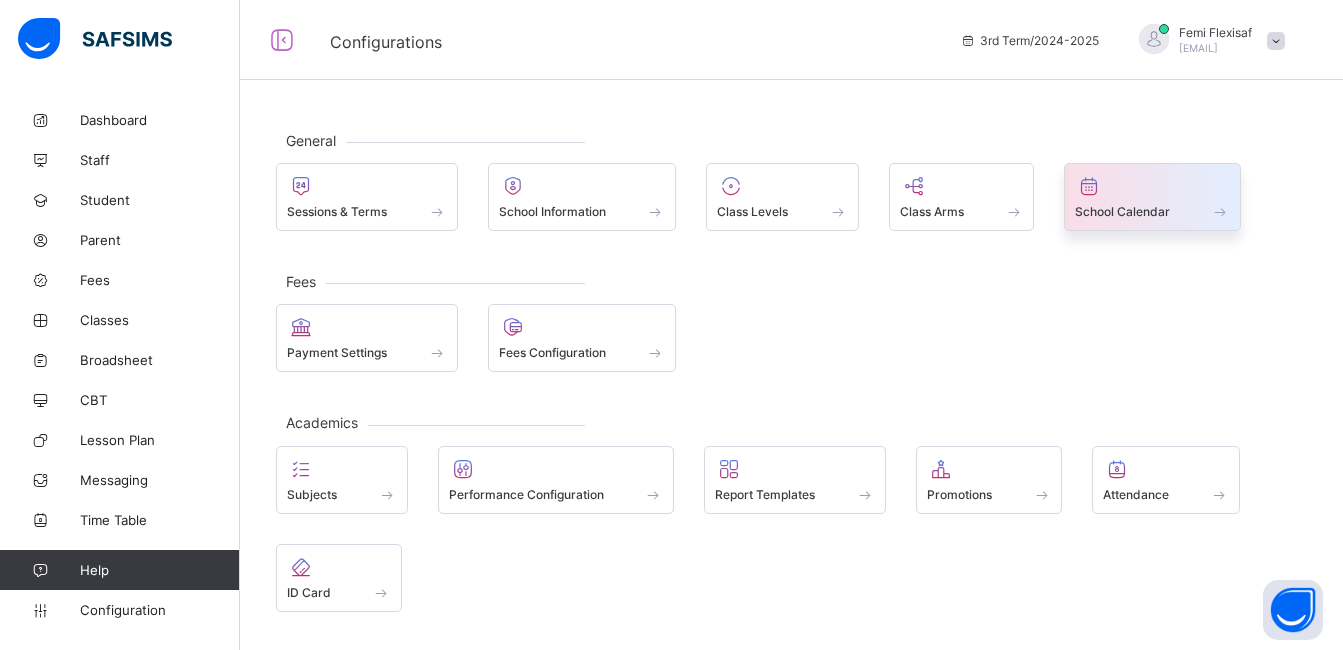 click at bounding box center (1152, 186) 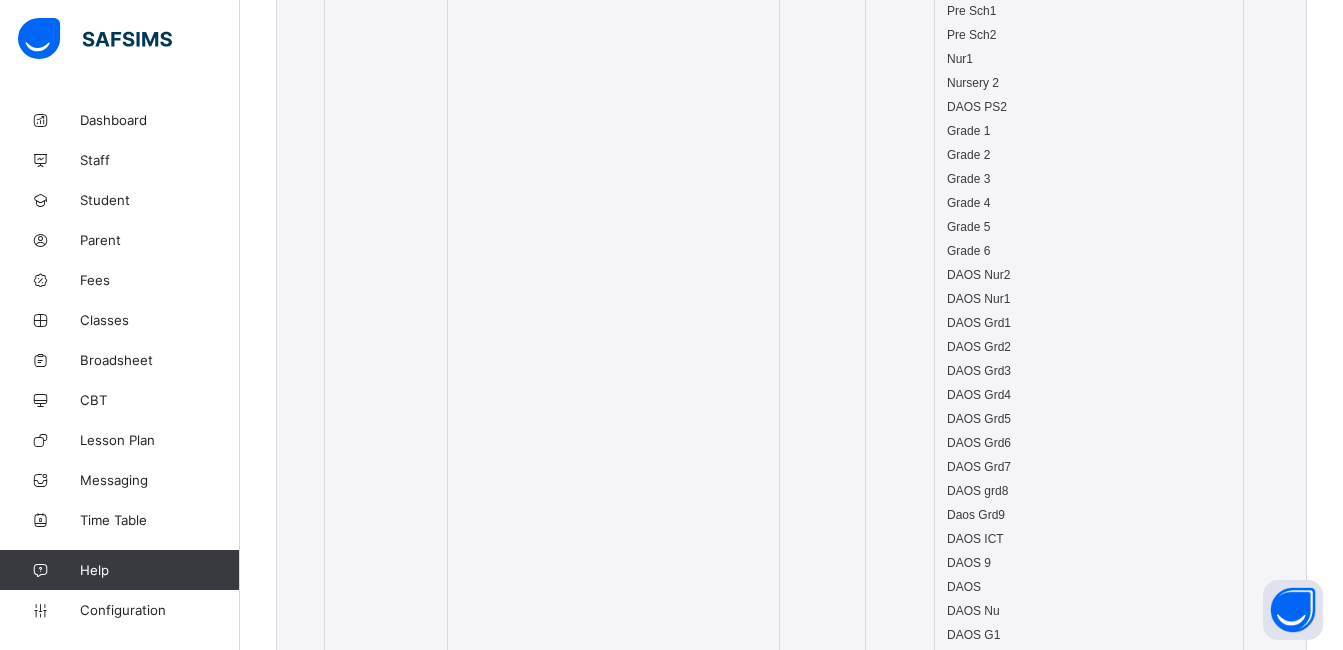 scroll, scrollTop: 520, scrollLeft: 0, axis: vertical 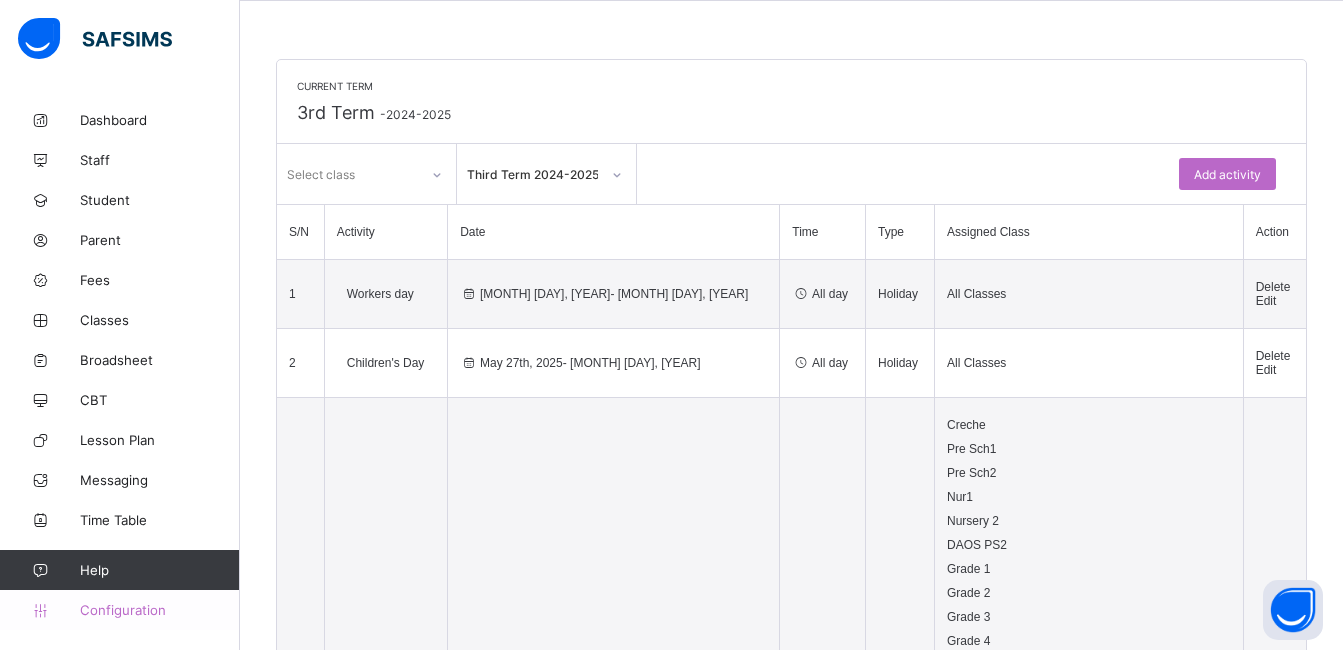 click on "Configuration" at bounding box center [159, 610] 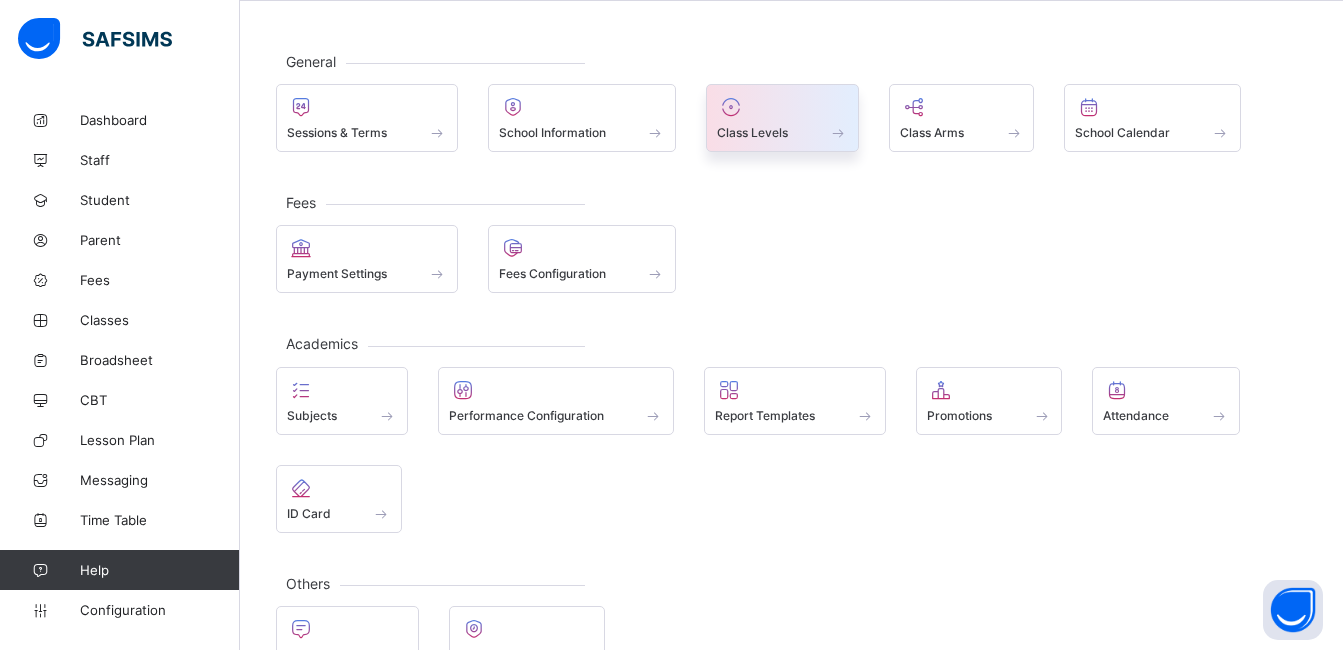click at bounding box center (782, 107) 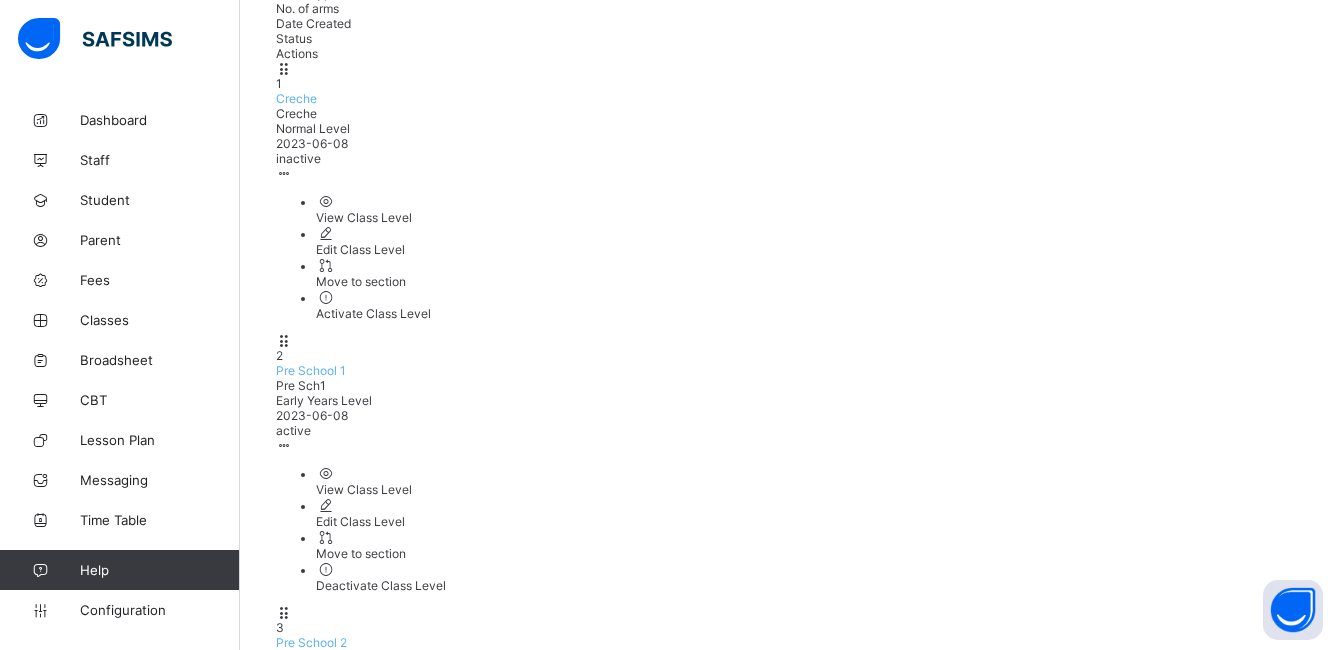 scroll, scrollTop: 240, scrollLeft: 0, axis: vertical 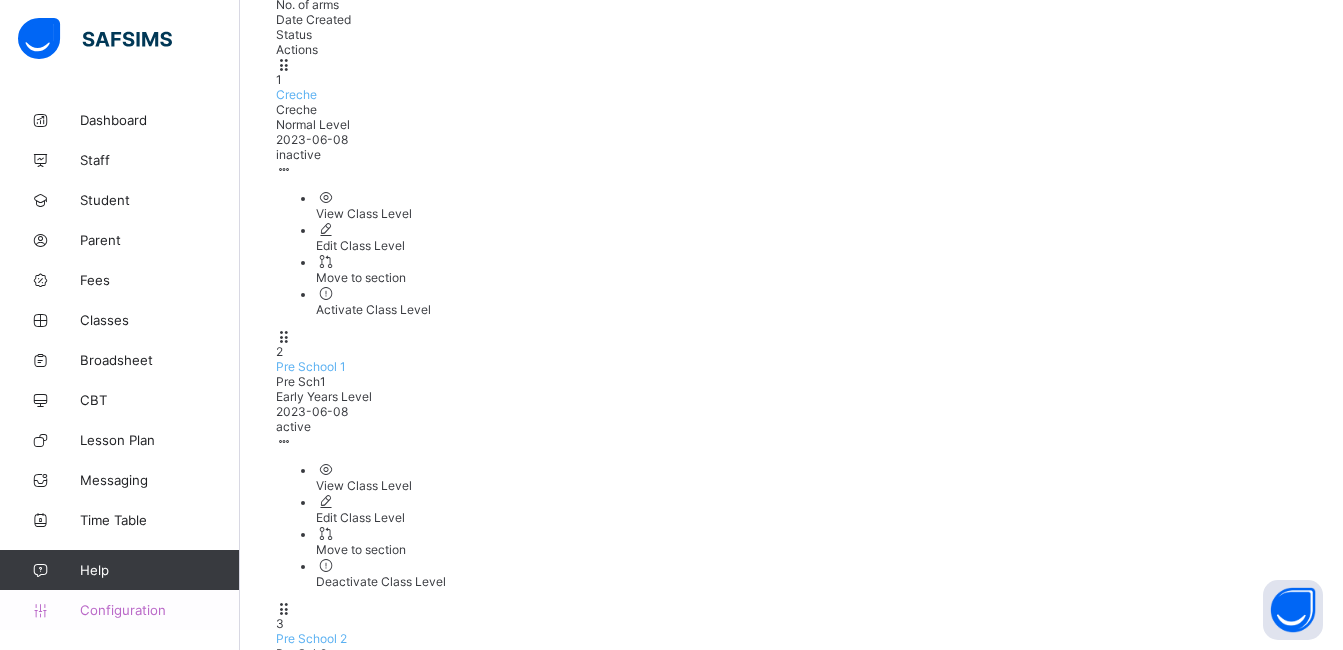 click on "Configuration" at bounding box center [159, 610] 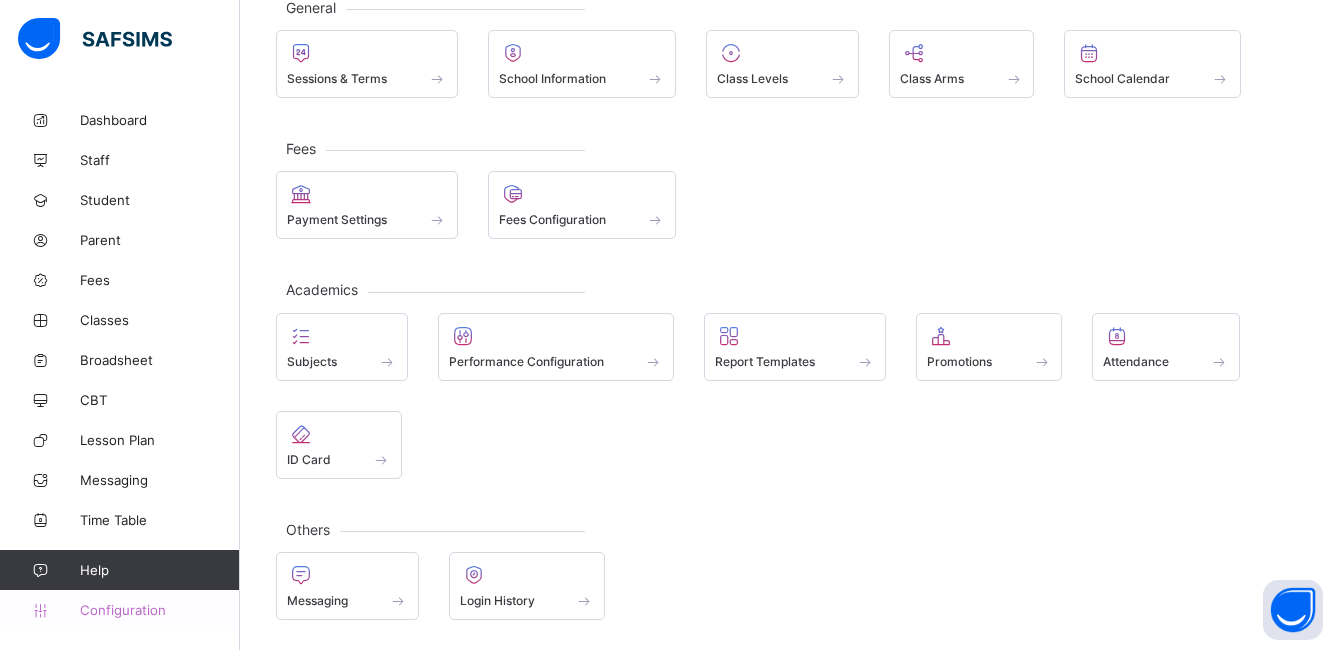 scroll, scrollTop: 133, scrollLeft: 0, axis: vertical 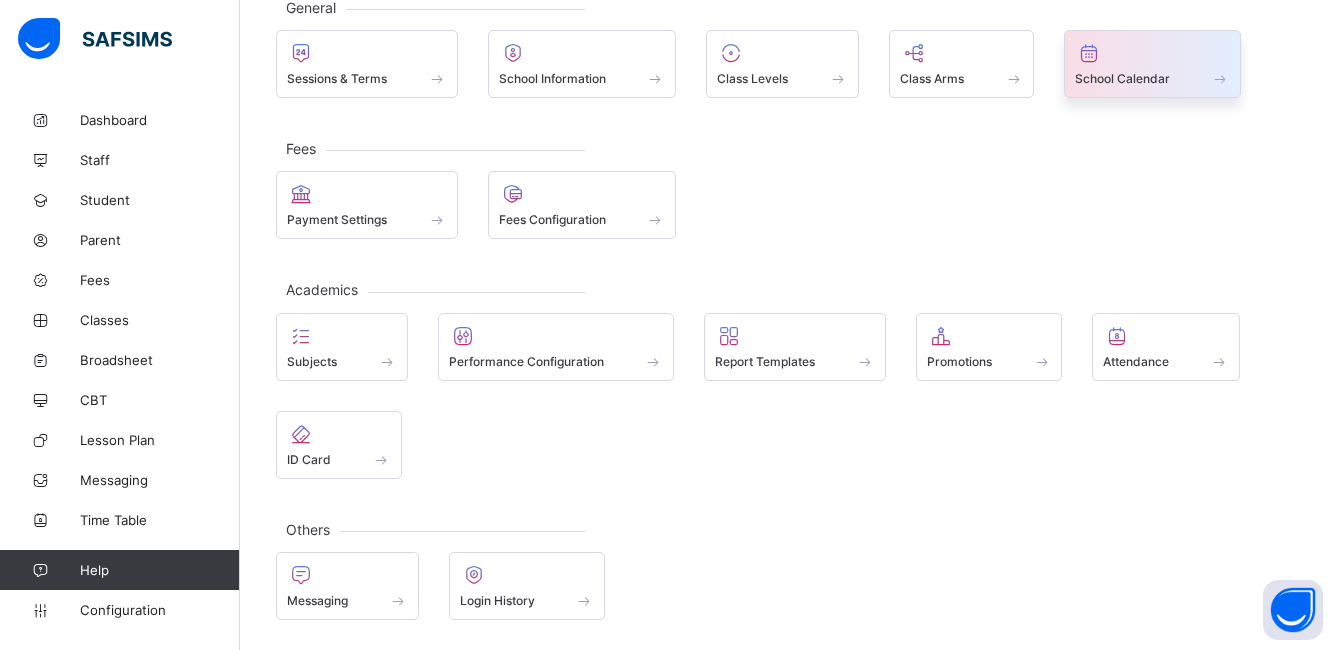 click on "School Calendar" at bounding box center (1122, 78) 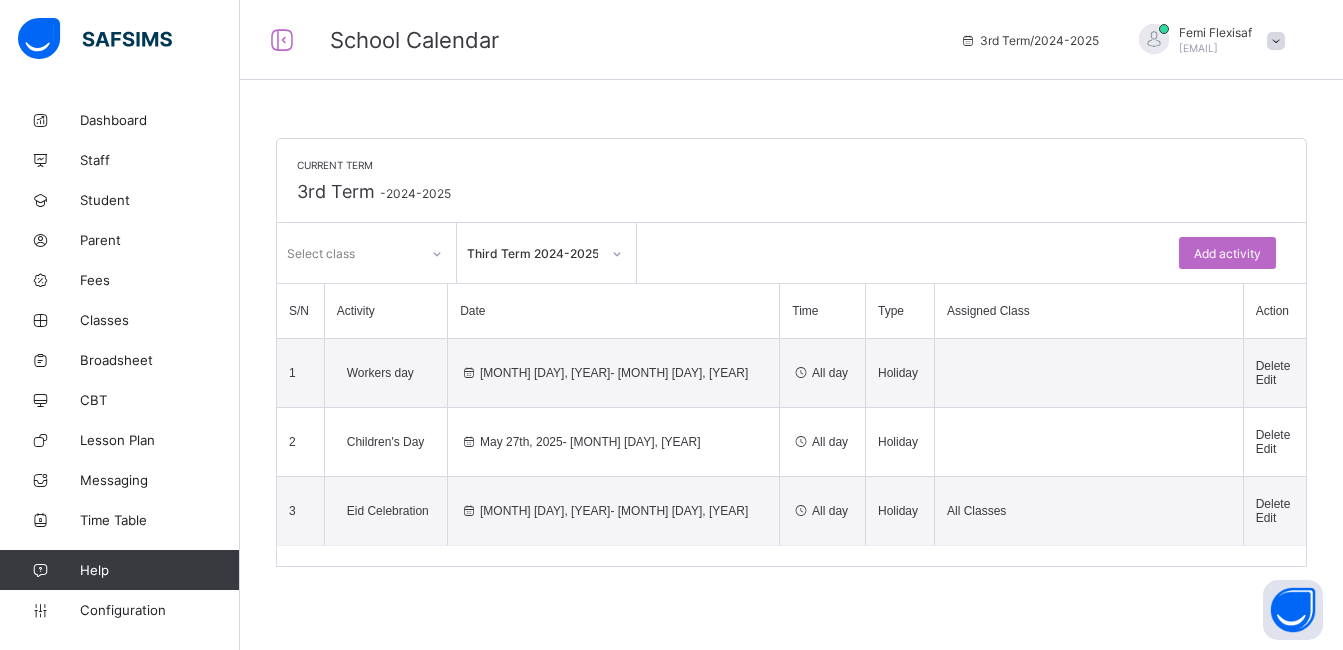 scroll, scrollTop: 25, scrollLeft: 0, axis: vertical 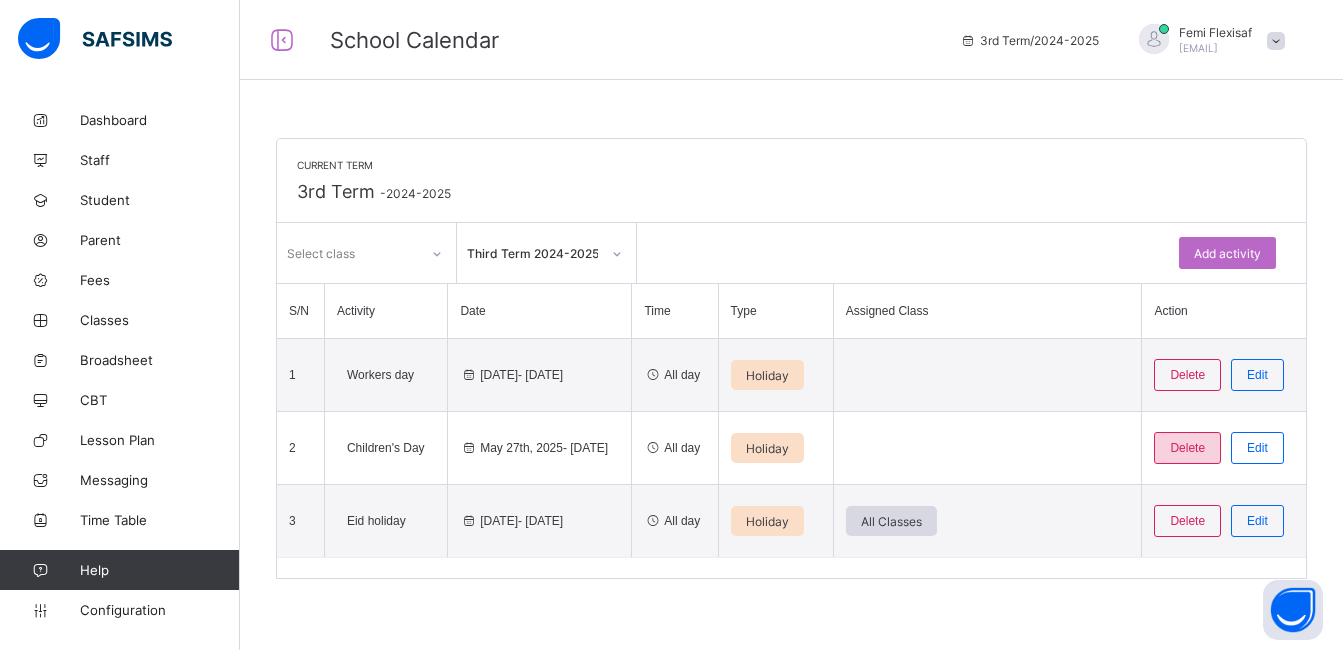 click on "Delete" at bounding box center [1187, 448] 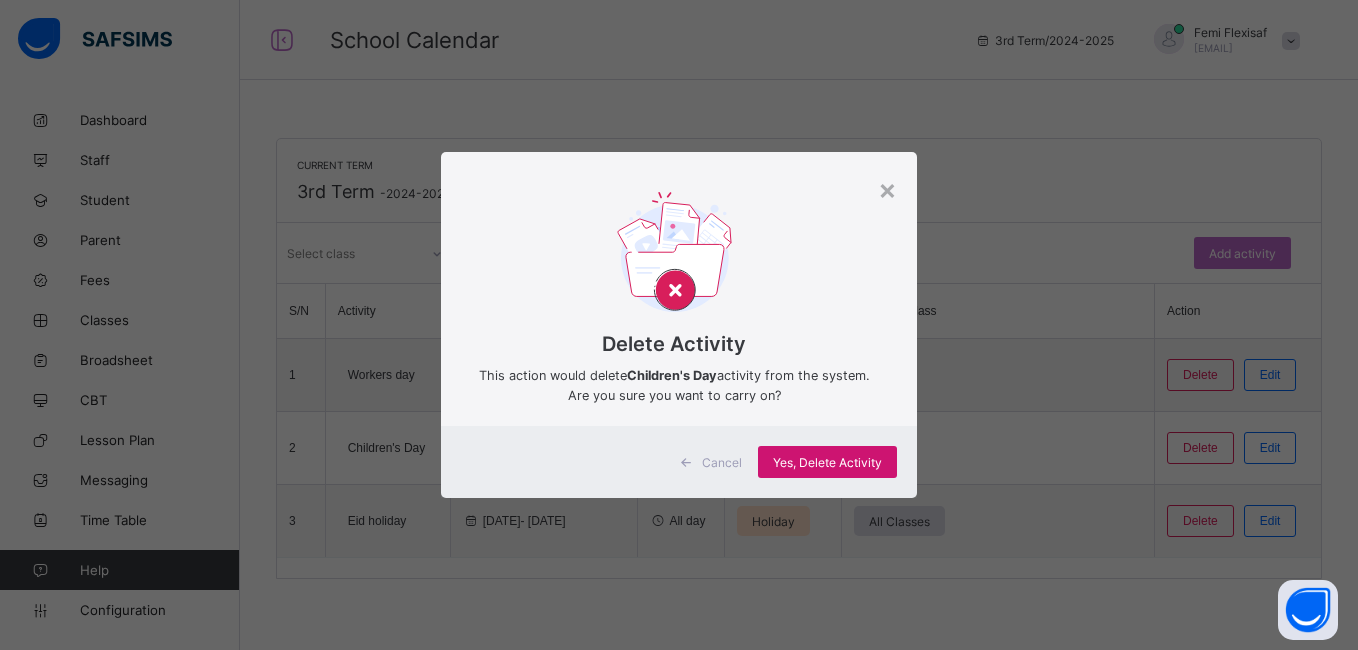 click on "Yes, Delete Activity" at bounding box center [827, 462] 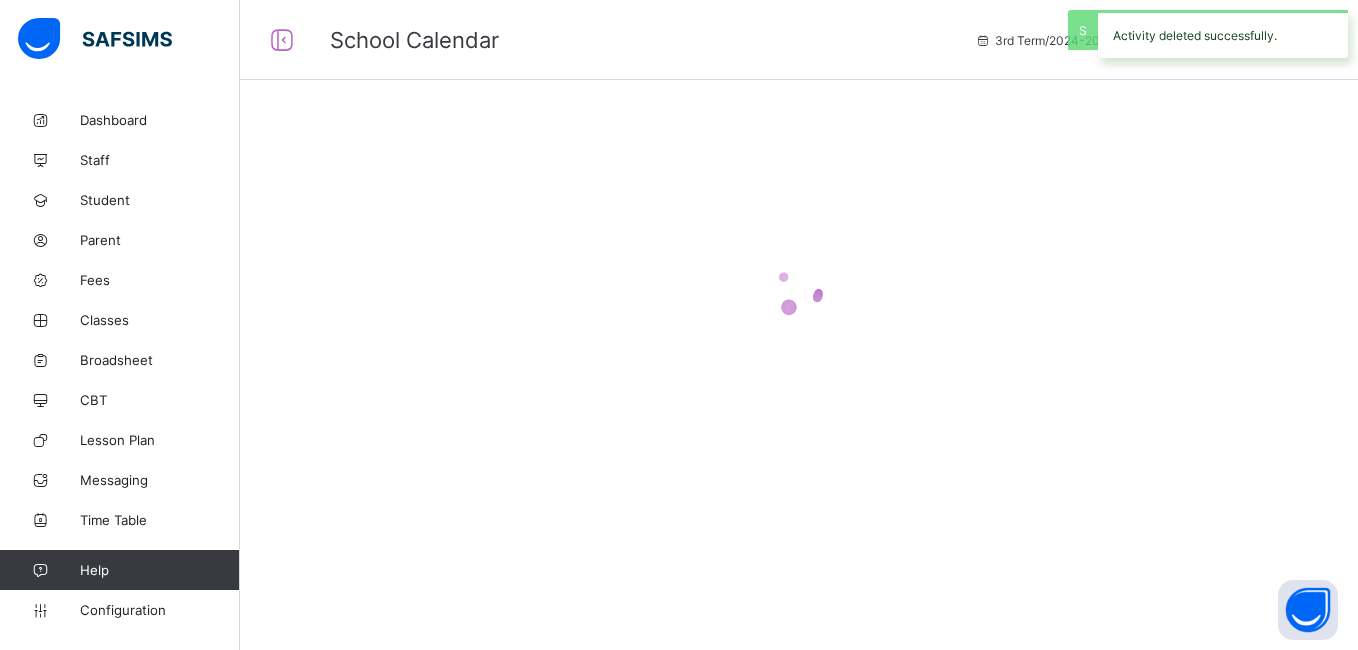 scroll, scrollTop: 0, scrollLeft: 0, axis: both 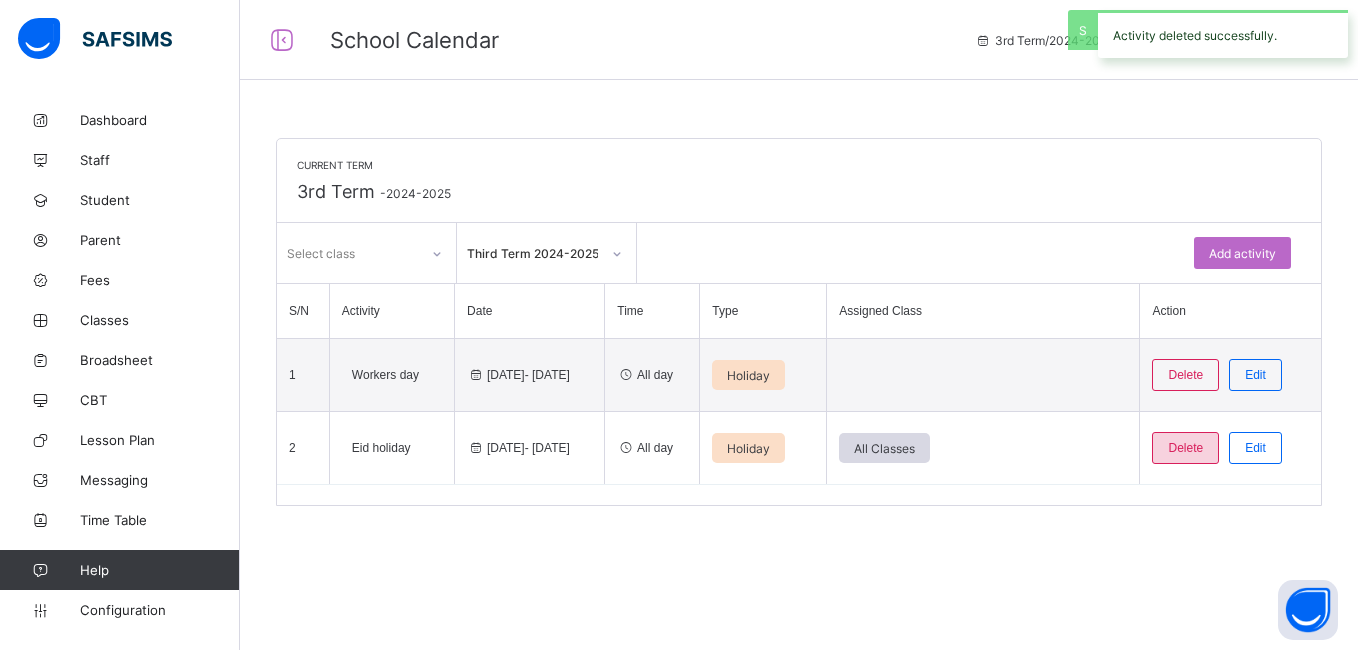 click on "Delete" at bounding box center (1185, 448) 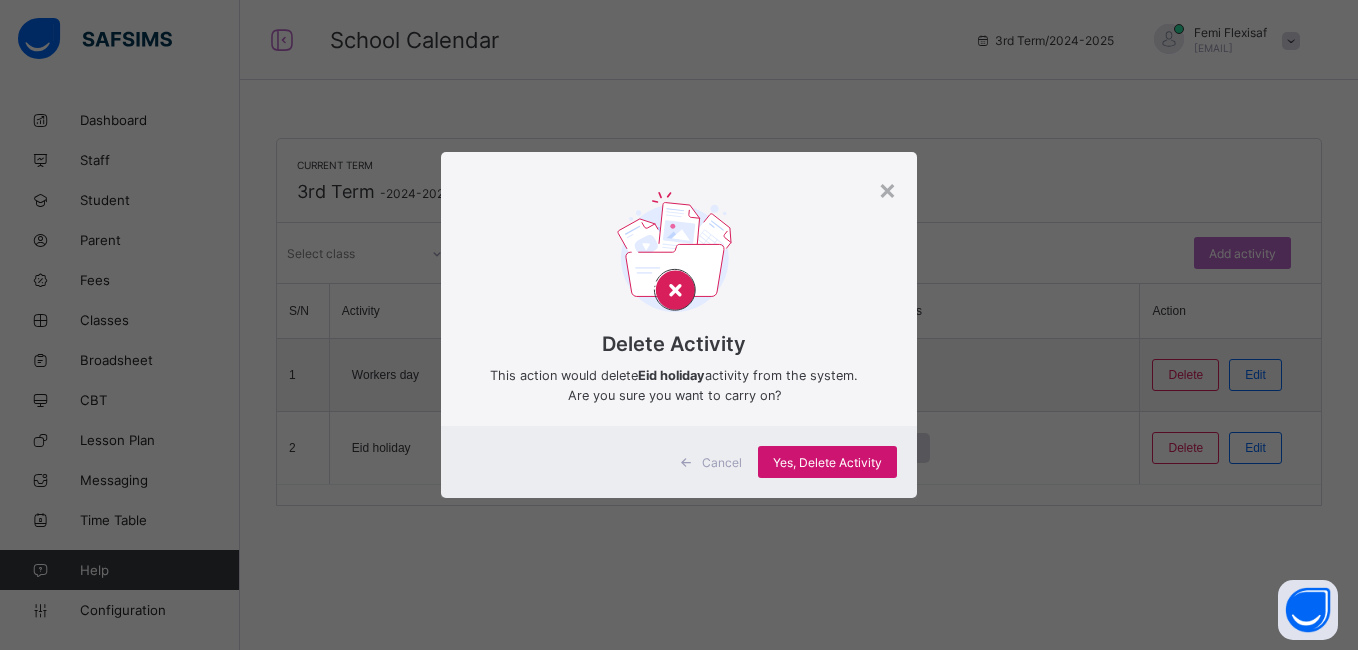 click on "Yes, Delete Activity" at bounding box center [827, 462] 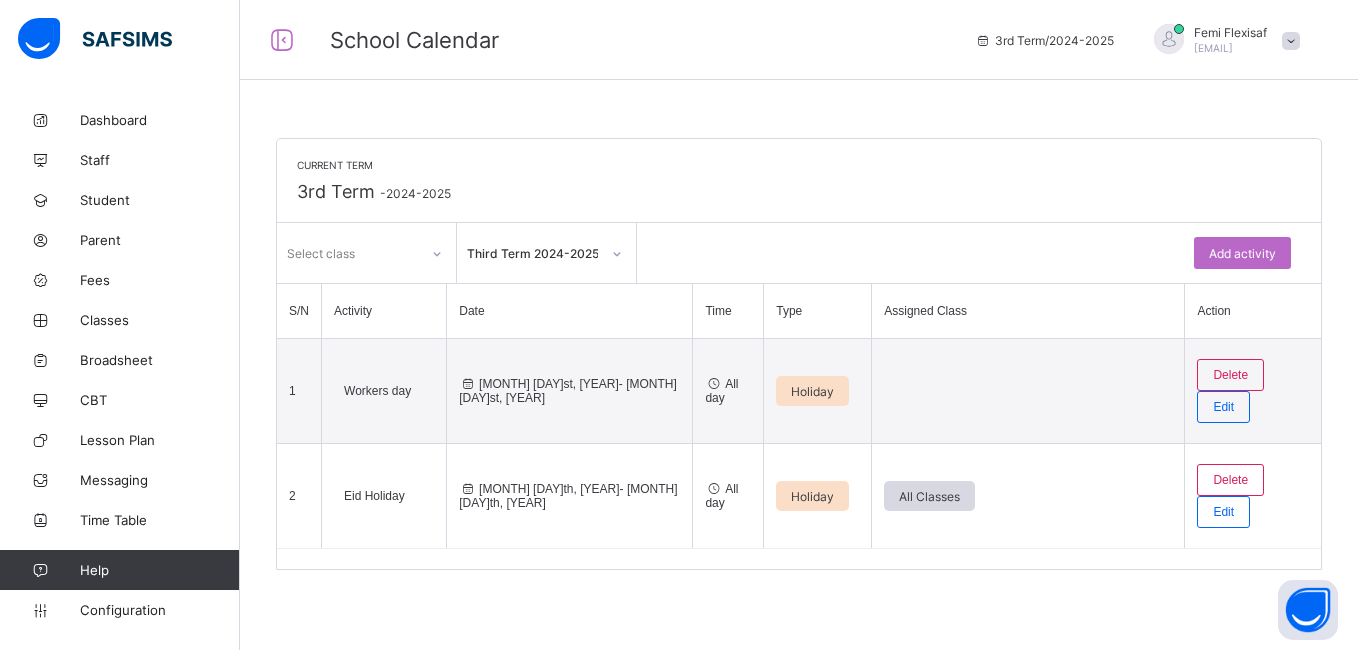 scroll, scrollTop: 0, scrollLeft: 0, axis: both 